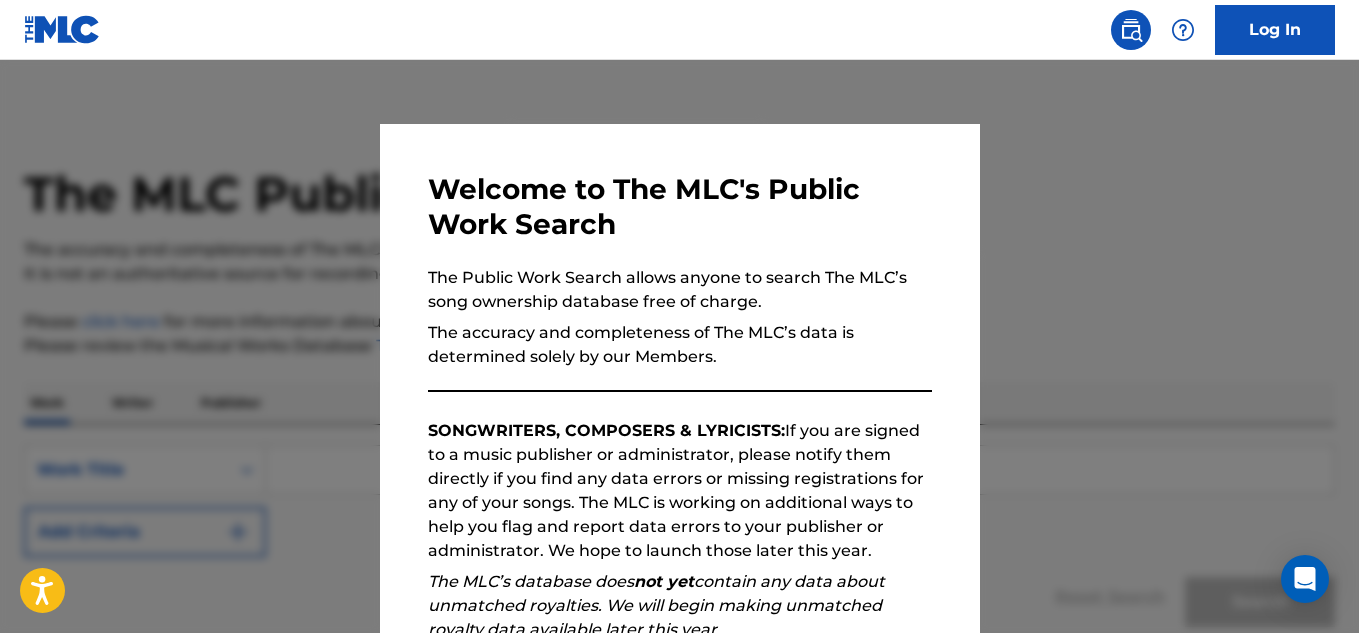 scroll, scrollTop: 0, scrollLeft: 0, axis: both 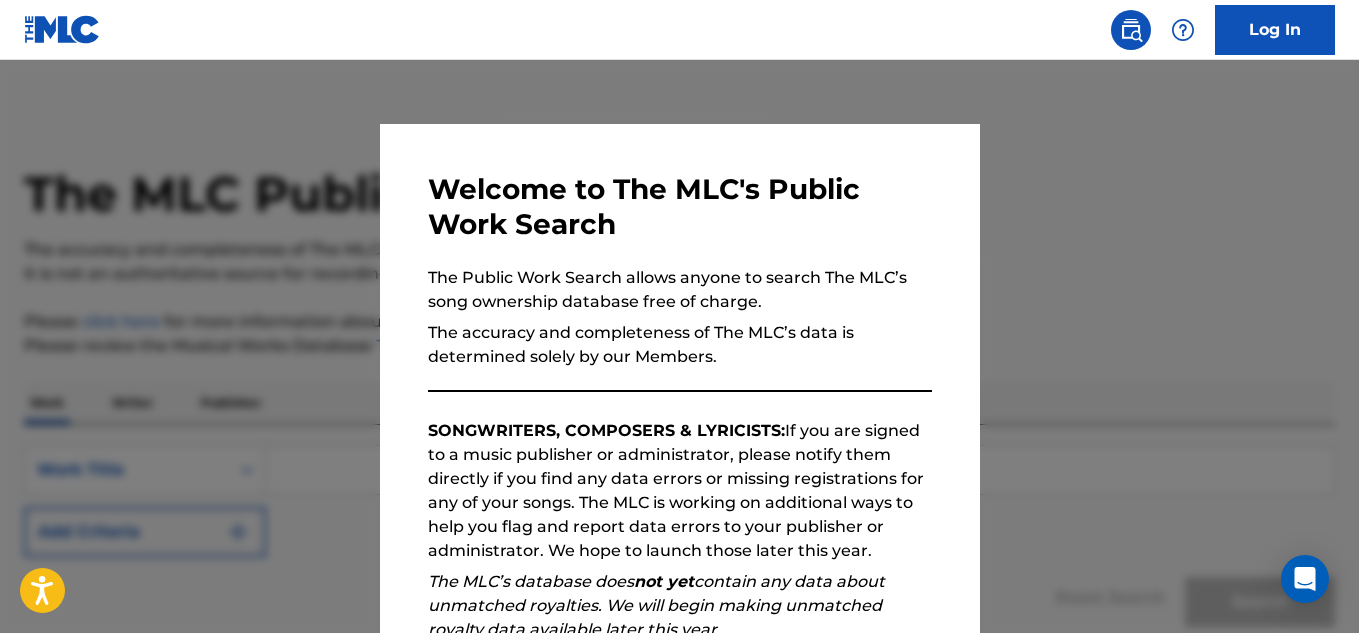 click at bounding box center [679, 376] 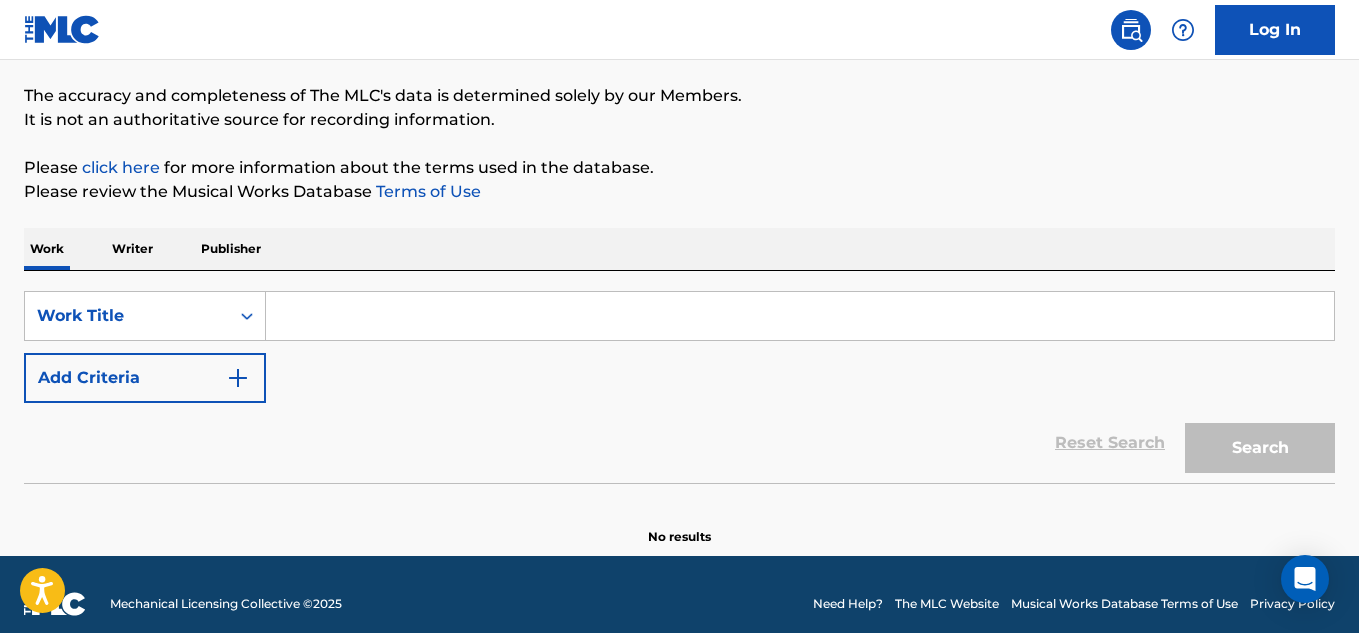 scroll, scrollTop: 173, scrollLeft: 0, axis: vertical 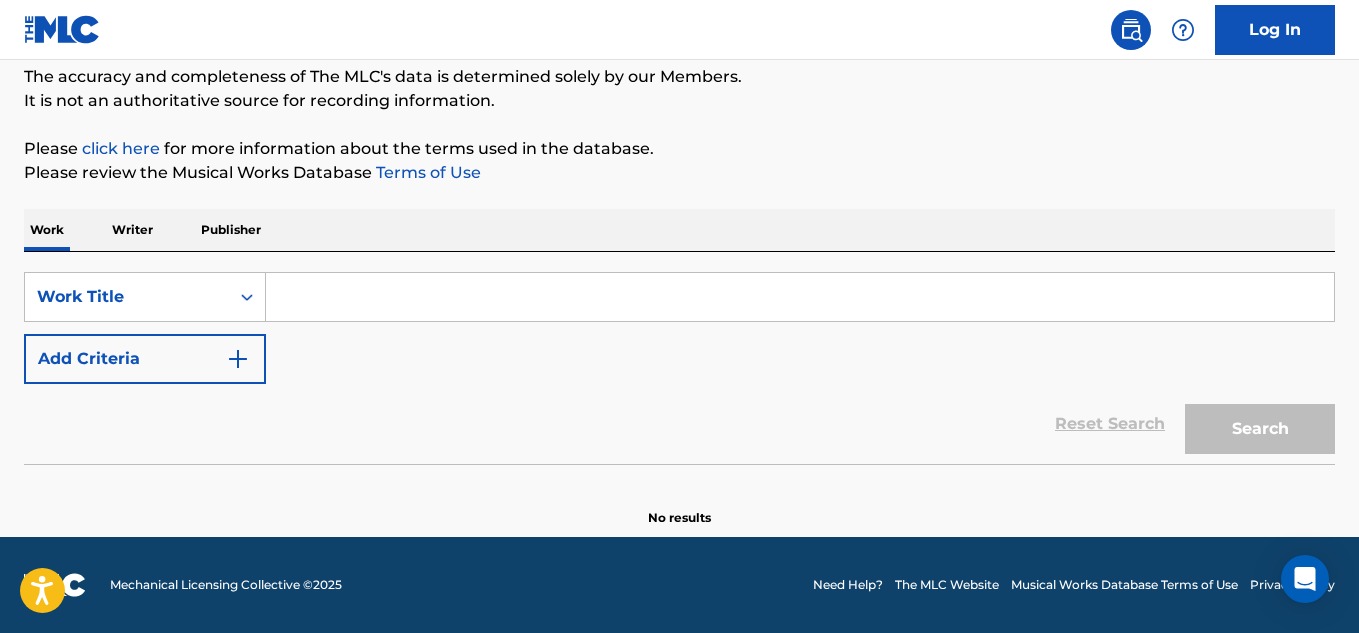 click at bounding box center (800, 297) 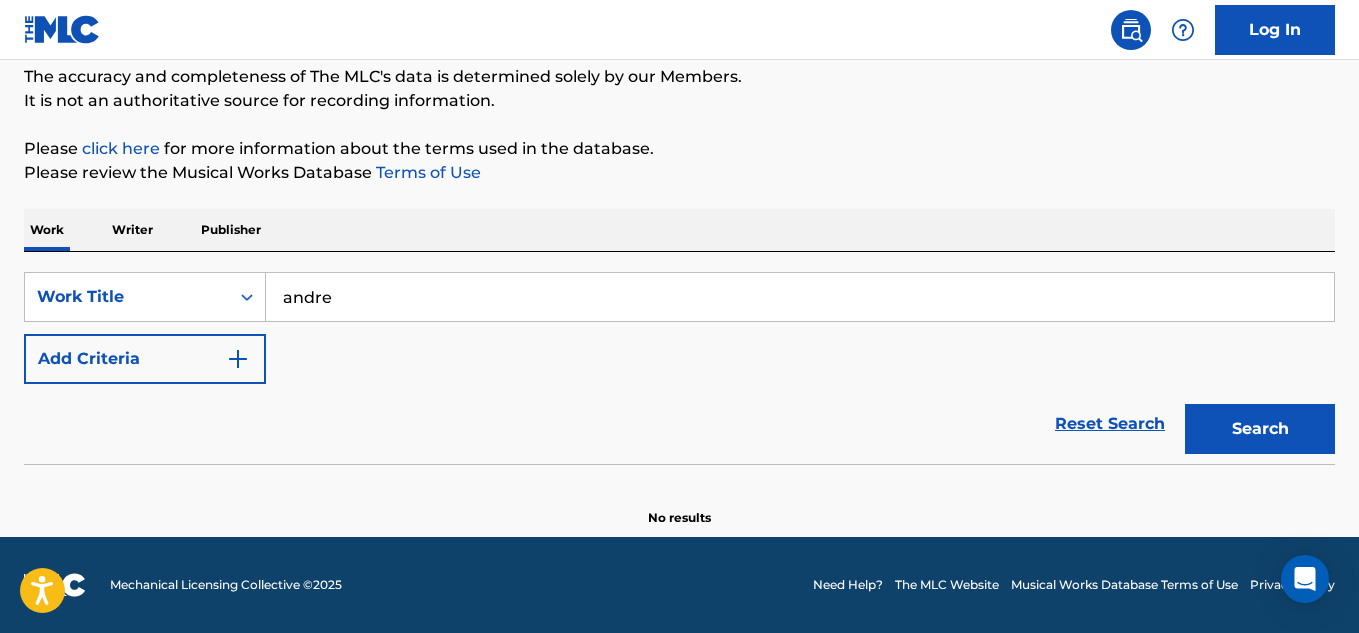 type on "[PERSON_NAME]" 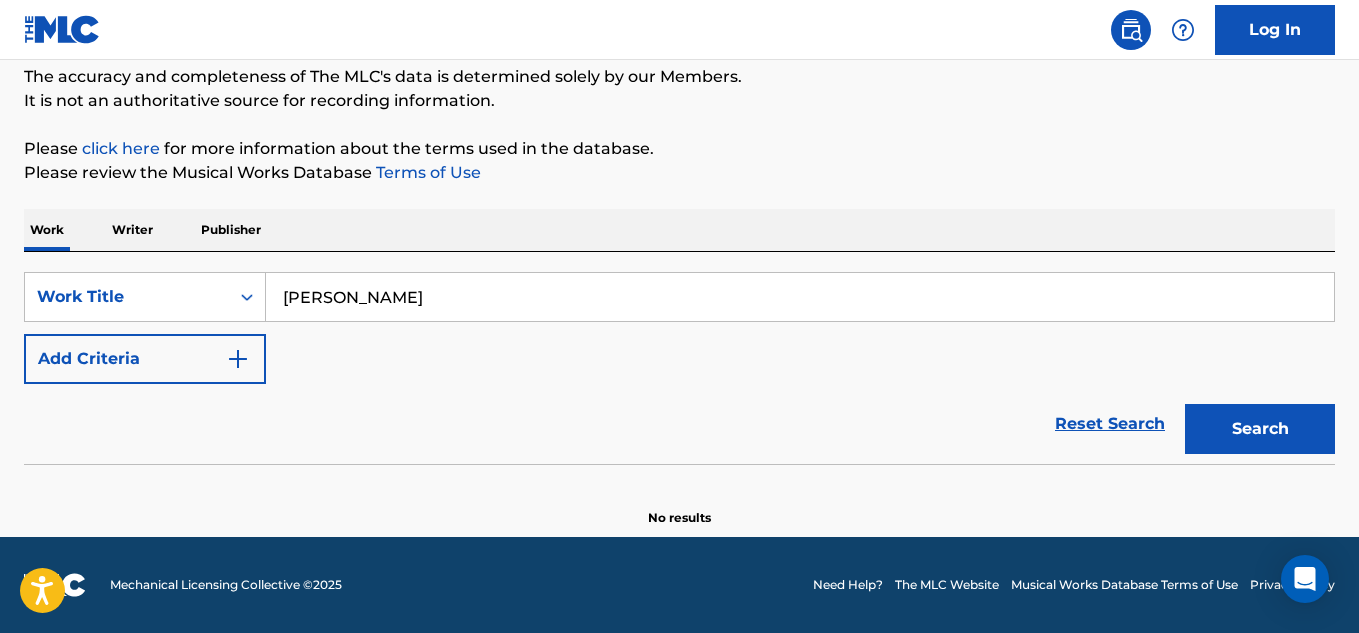 click on "Search" at bounding box center [1260, 429] 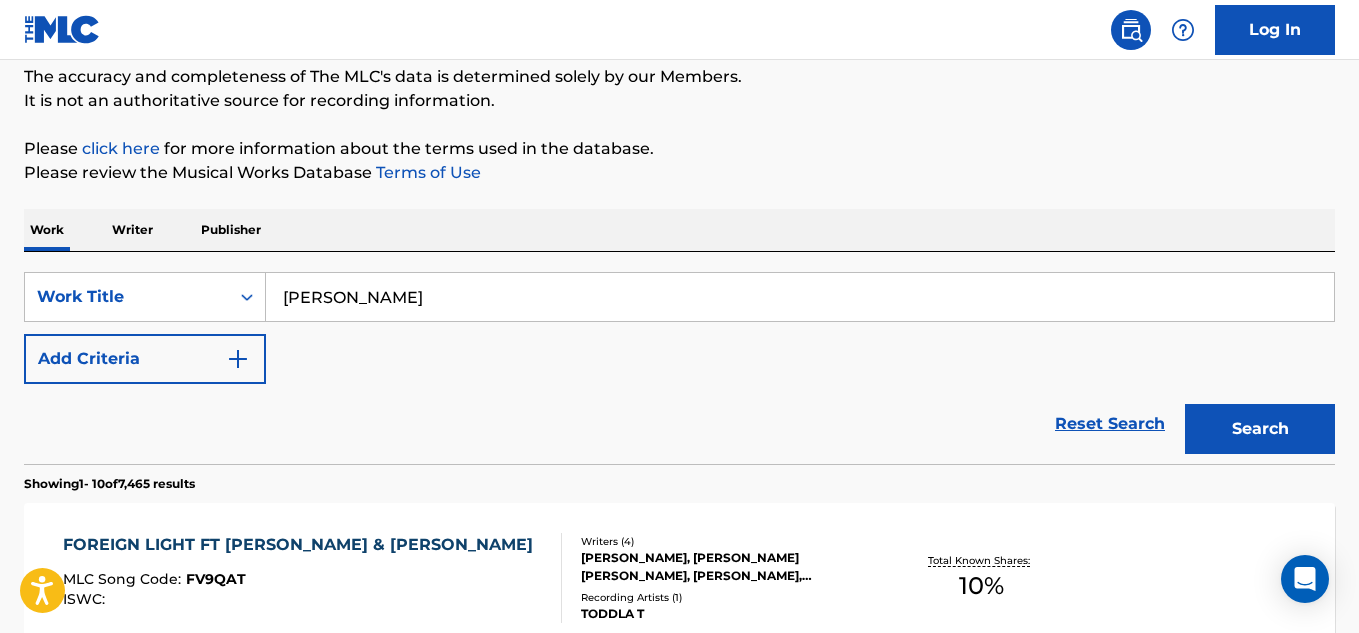 type on "[PERSON_NAME]" 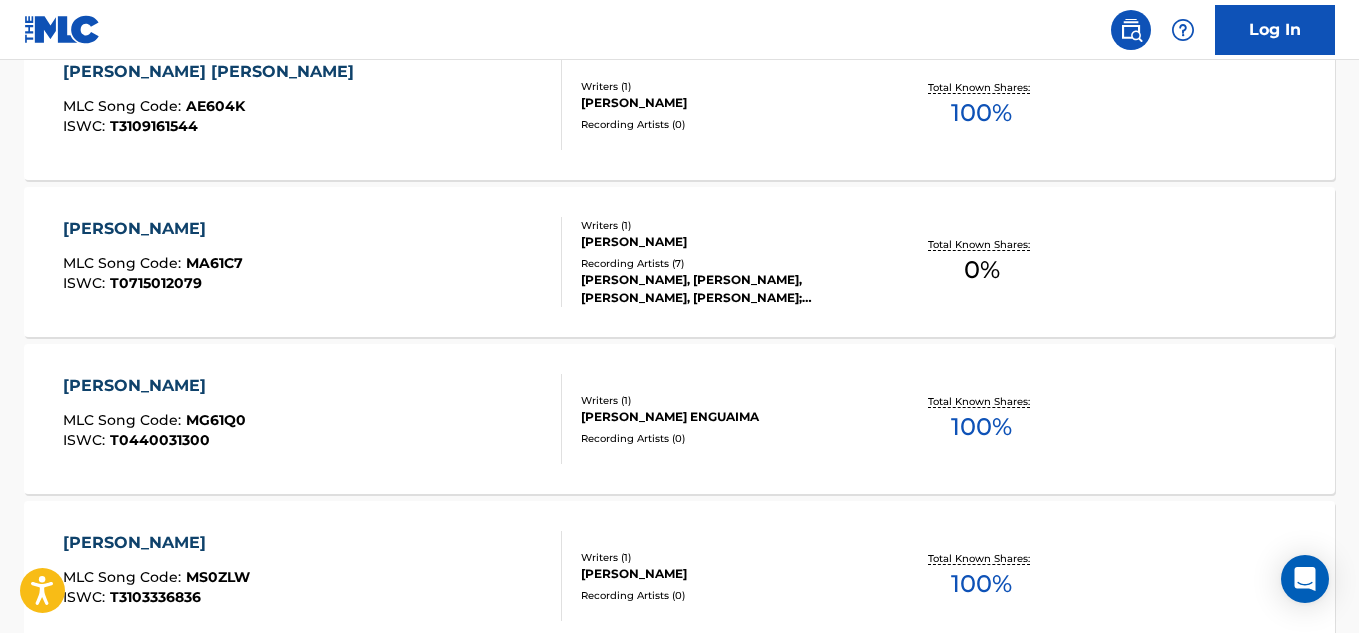 scroll, scrollTop: 1173, scrollLeft: 0, axis: vertical 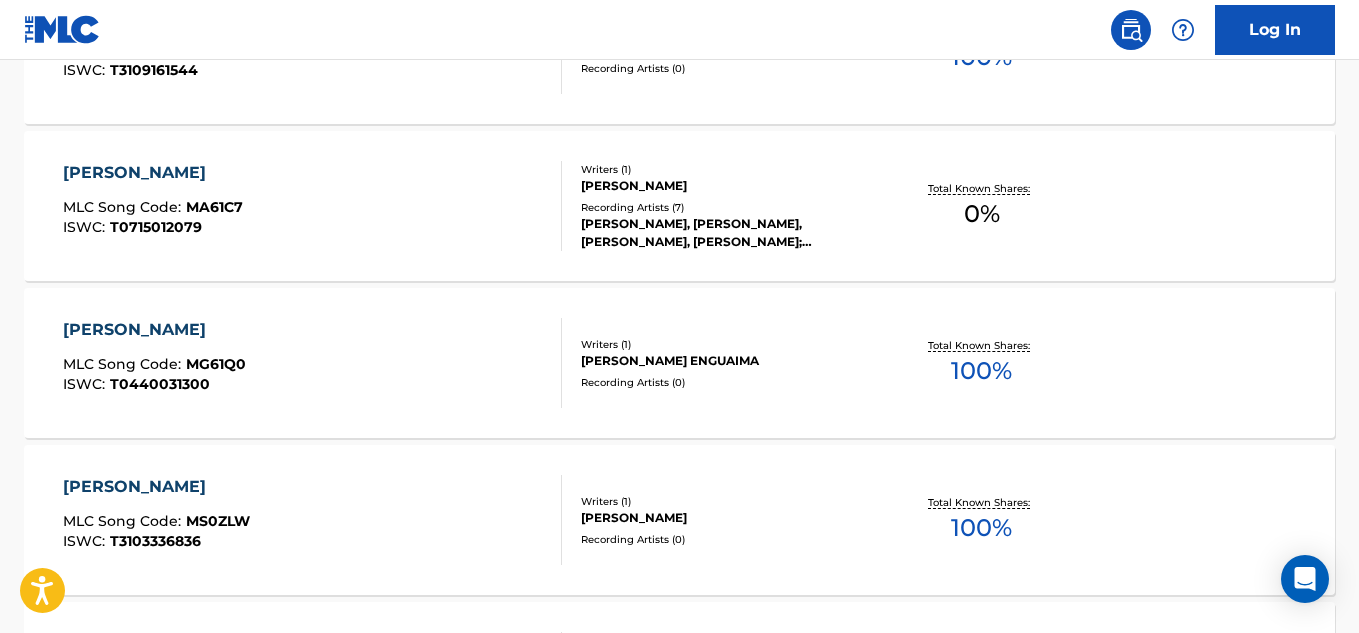 click on "[PERSON_NAME]" at bounding box center (153, 173) 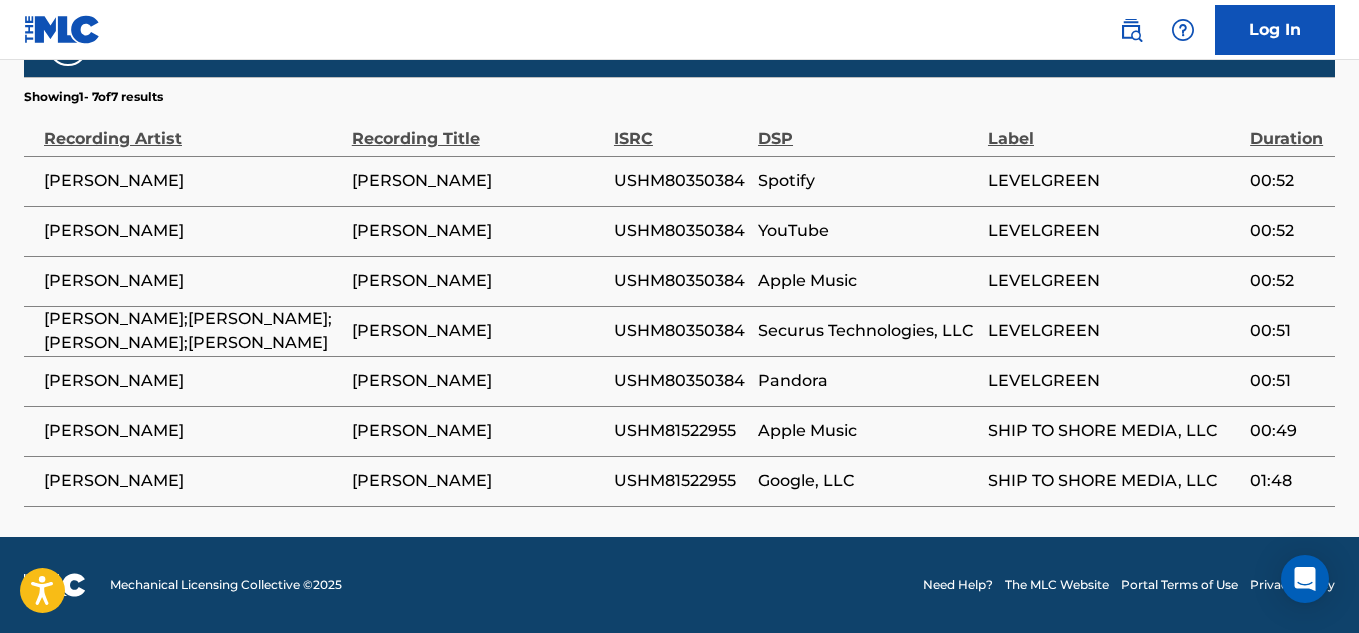 scroll, scrollTop: 1059, scrollLeft: 0, axis: vertical 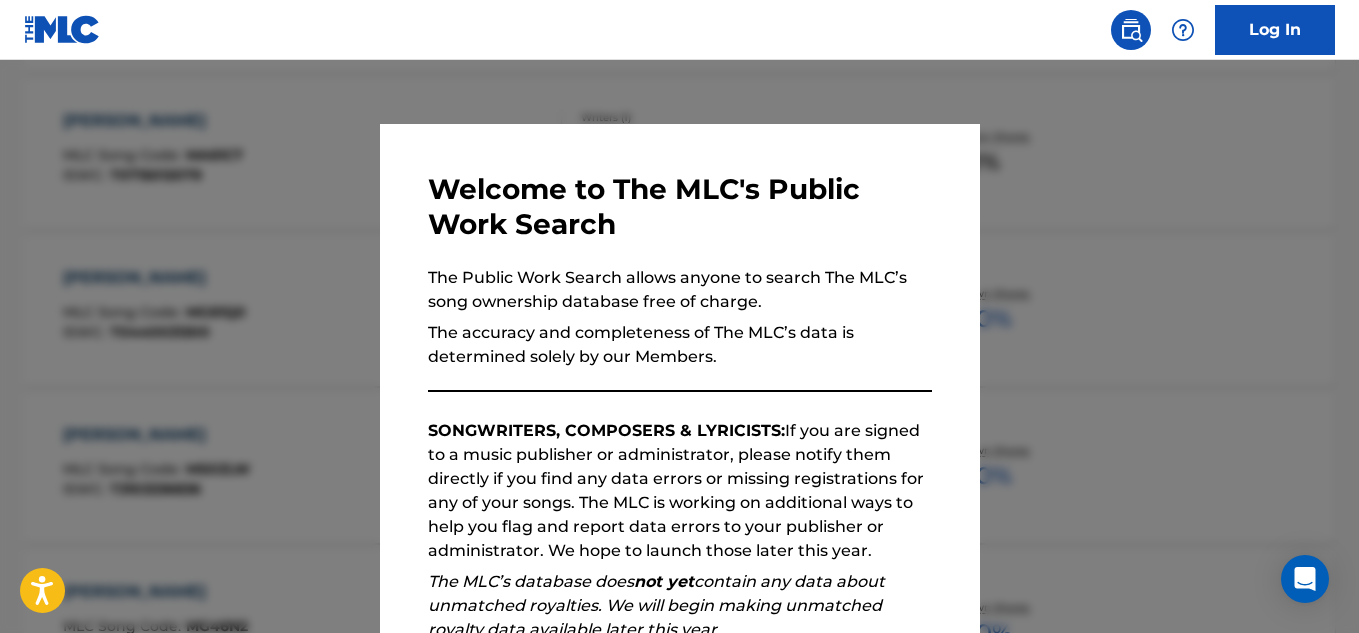 click at bounding box center (679, 376) 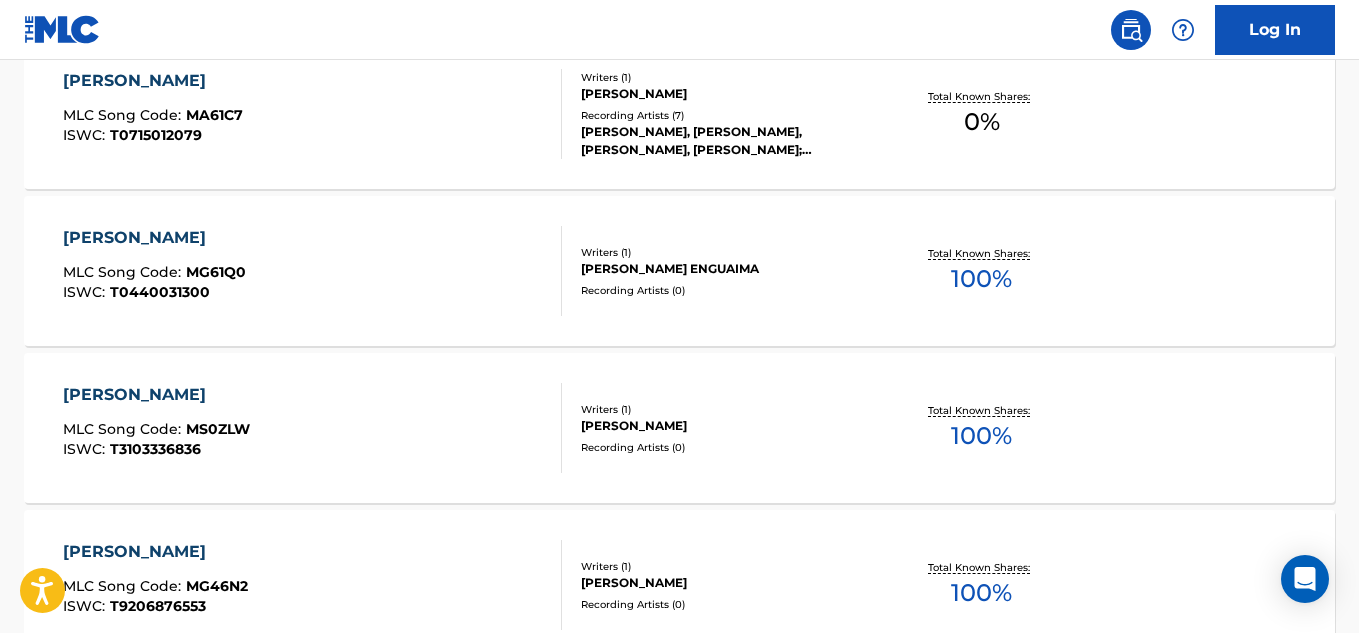 scroll, scrollTop: 1815, scrollLeft: 0, axis: vertical 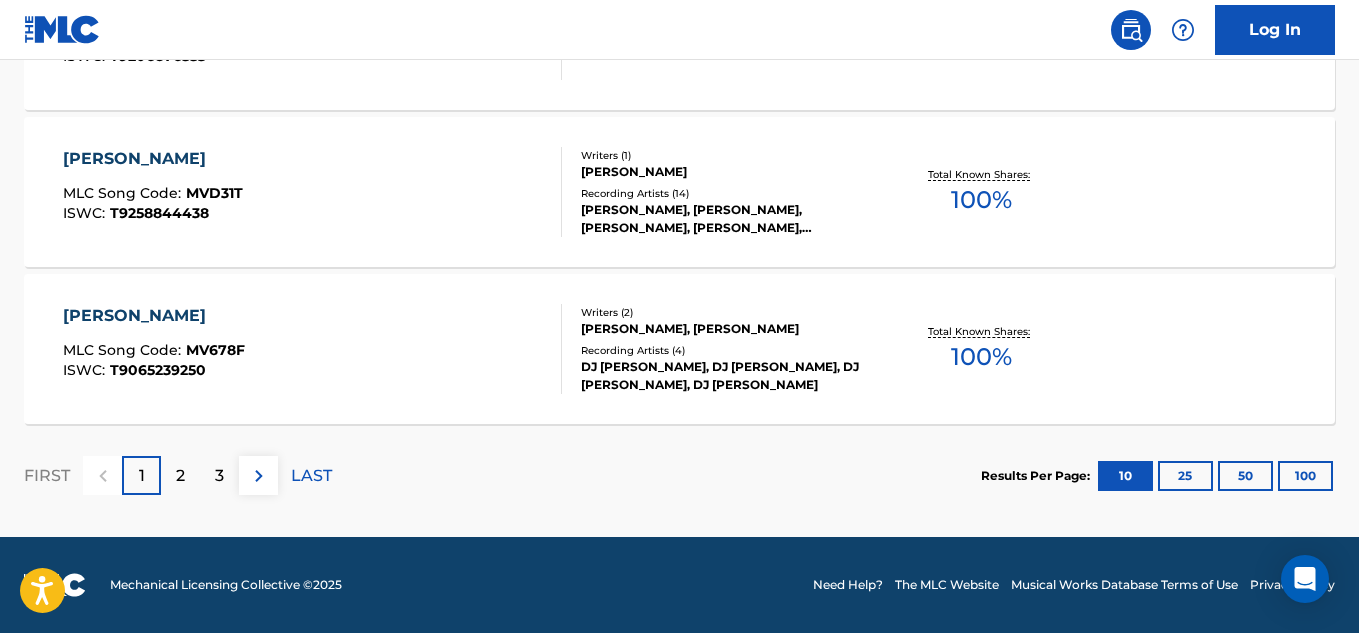 click on "100" at bounding box center [1305, 476] 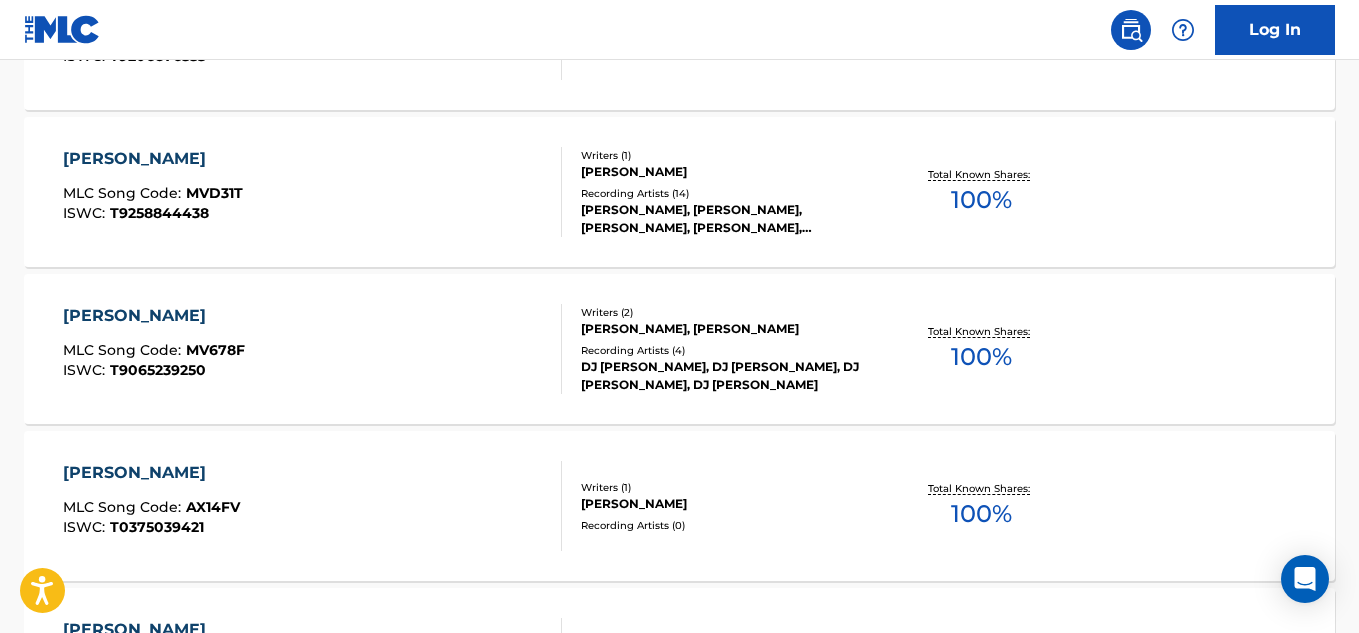 scroll, scrollTop: 2368, scrollLeft: 0, axis: vertical 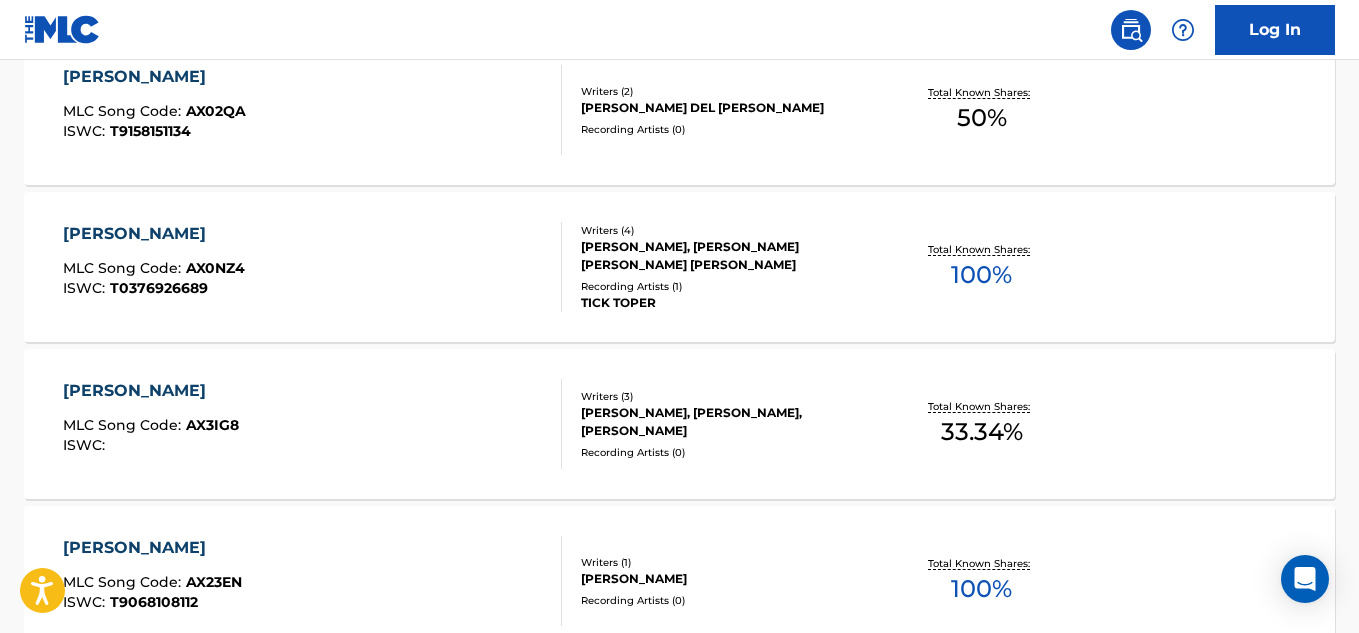 click on "[PERSON_NAME]" at bounding box center (151, 391) 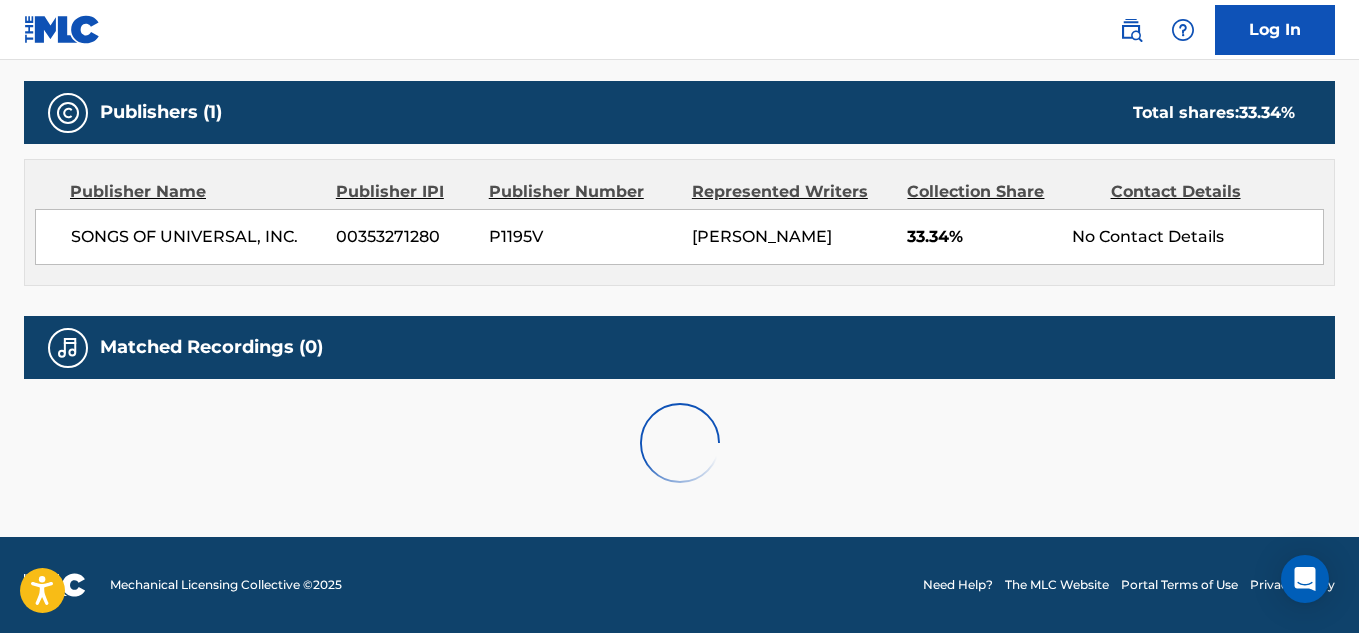 scroll, scrollTop: 0, scrollLeft: 0, axis: both 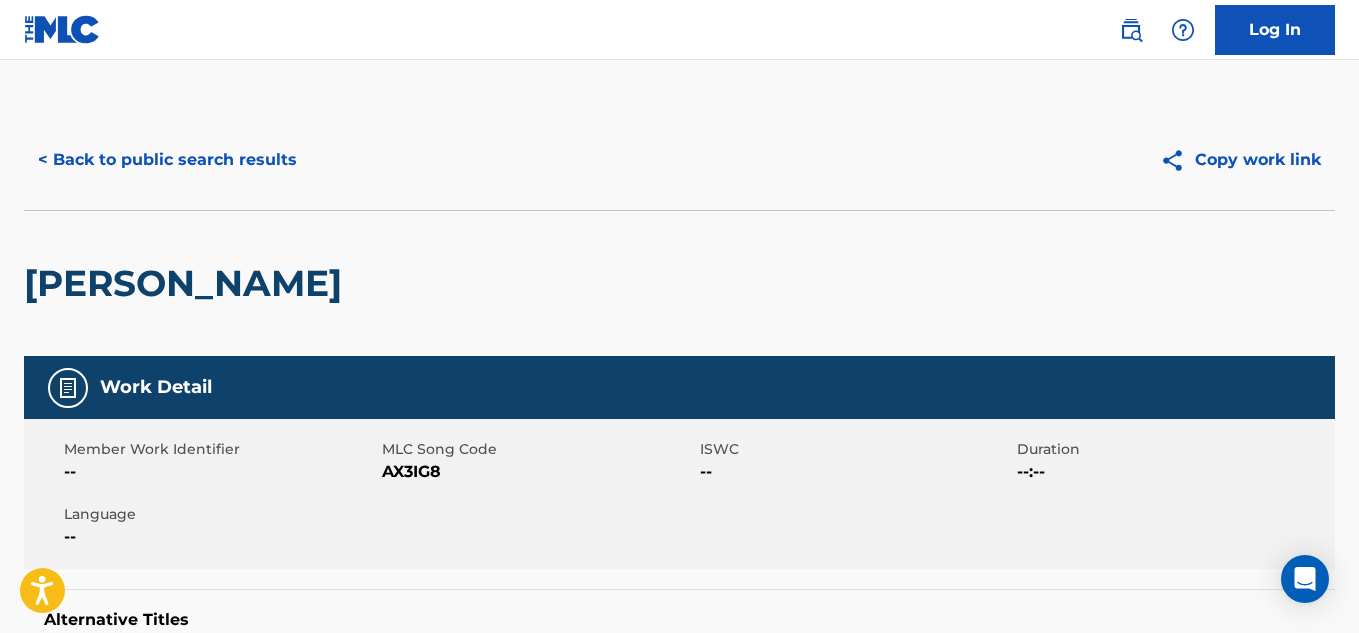 click on "Work Detail" at bounding box center [679, 387] 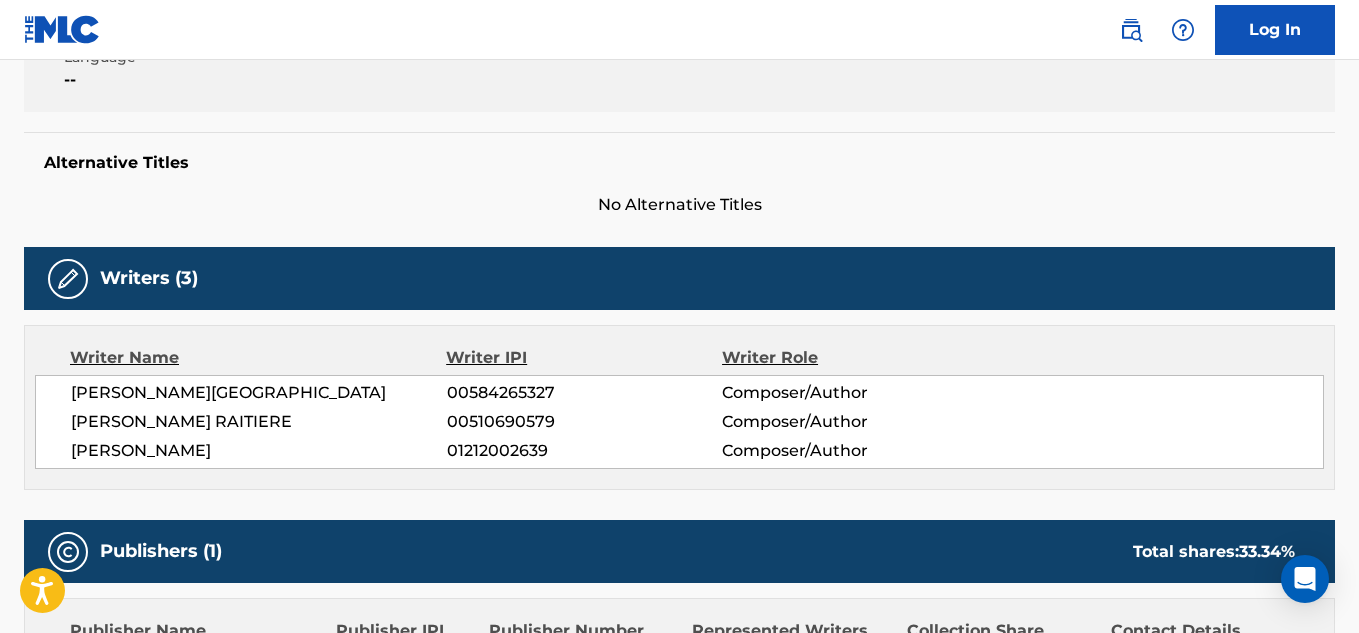 scroll, scrollTop: 452, scrollLeft: 0, axis: vertical 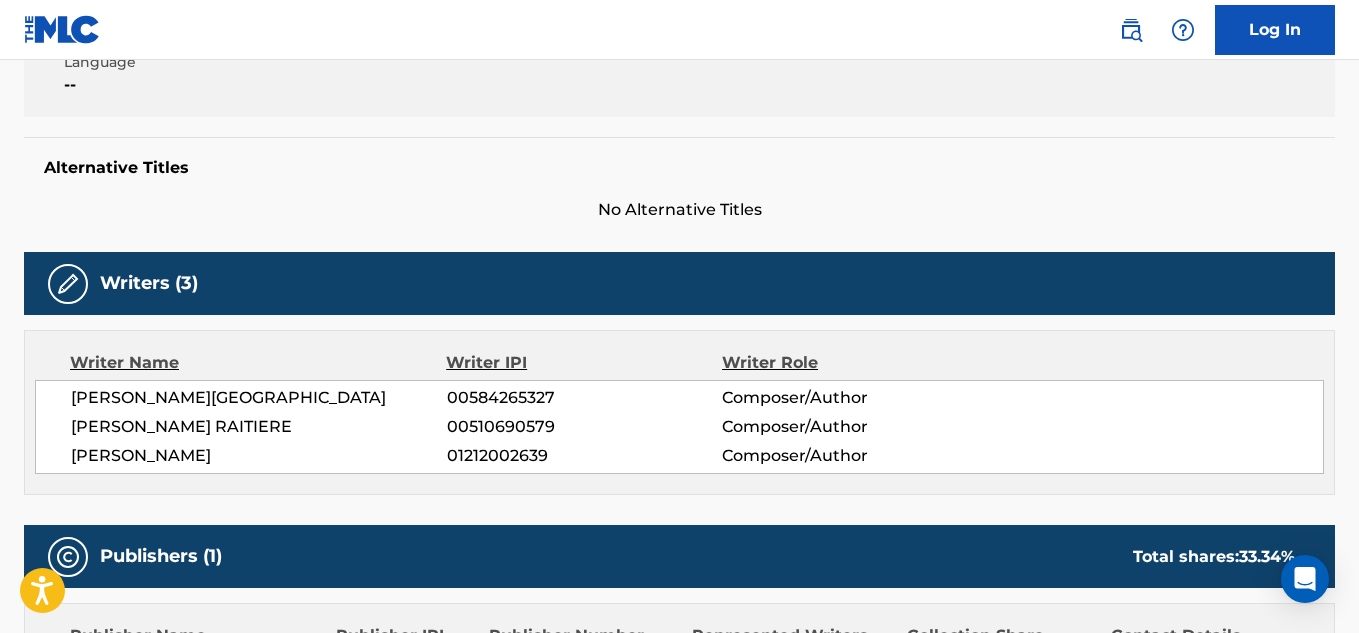 click on "[PERSON_NAME]" at bounding box center (259, 456) 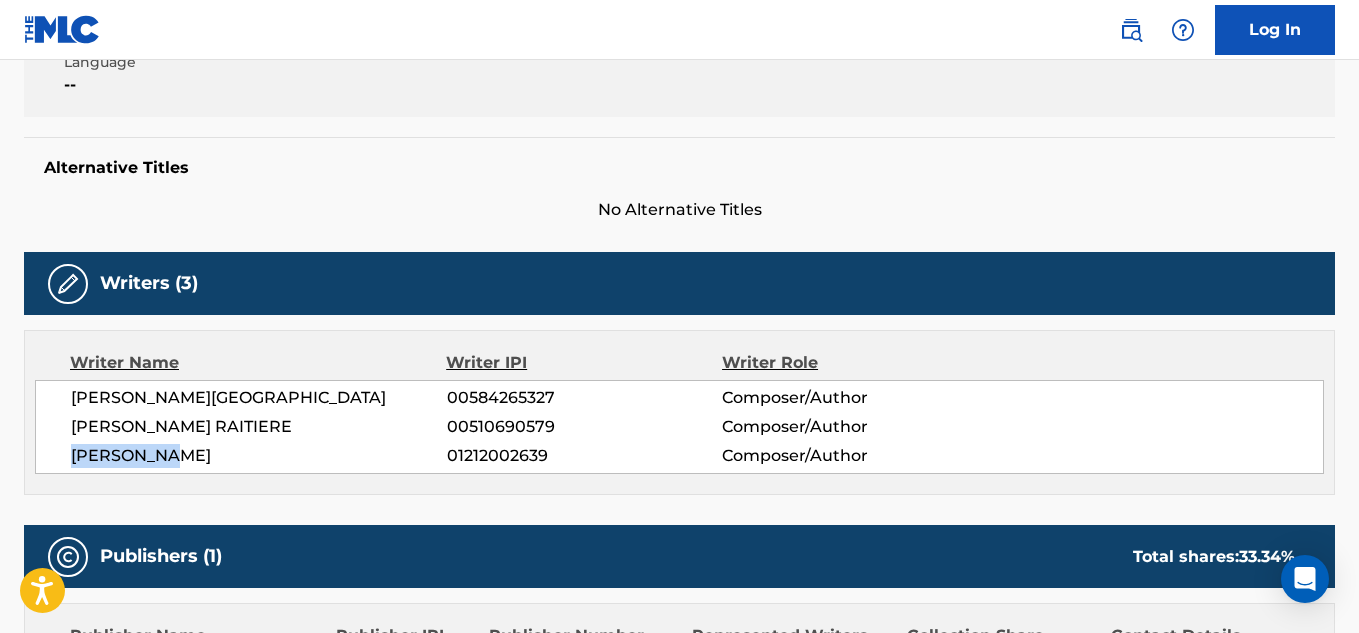 drag, startPoint x: 209, startPoint y: 460, endPoint x: 170, endPoint y: 459, distance: 39.012817 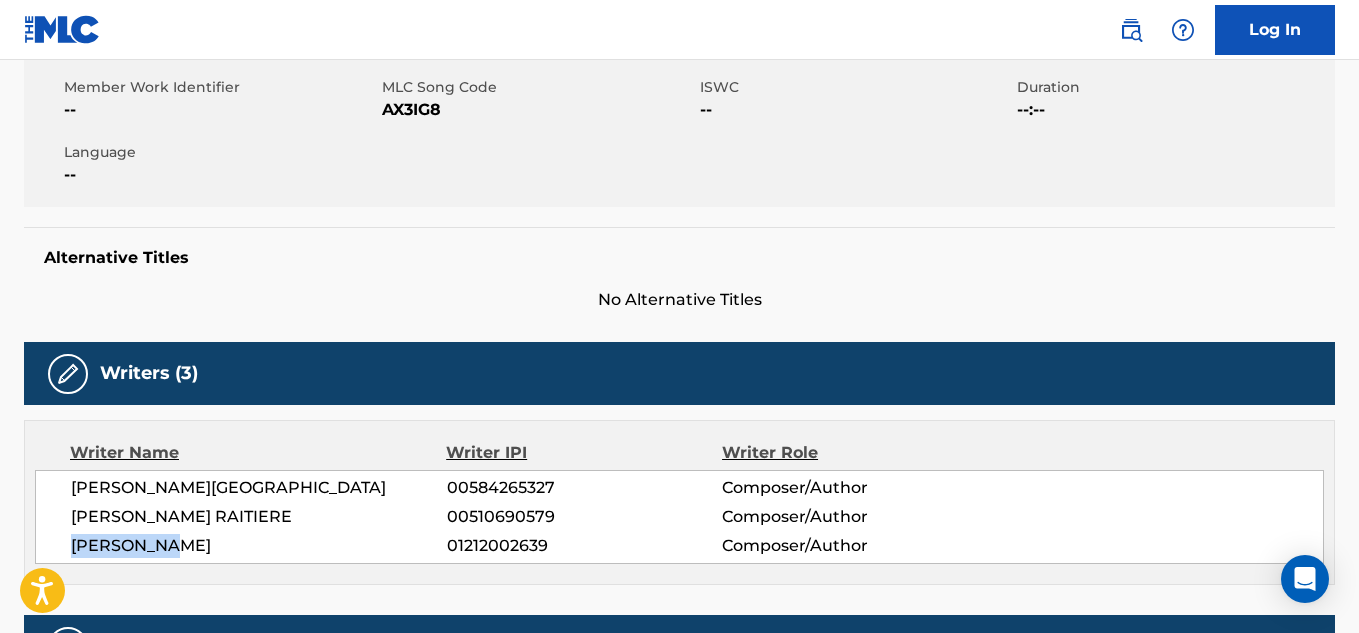 scroll, scrollTop: 332, scrollLeft: 0, axis: vertical 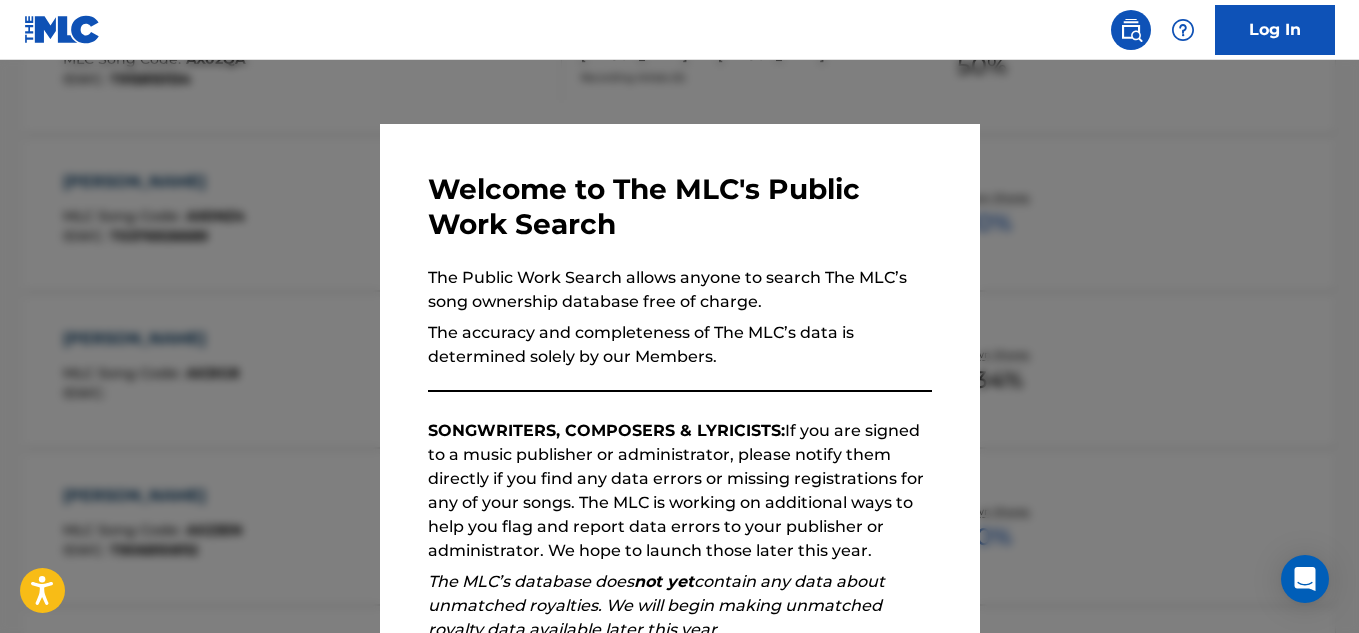 click at bounding box center [679, 376] 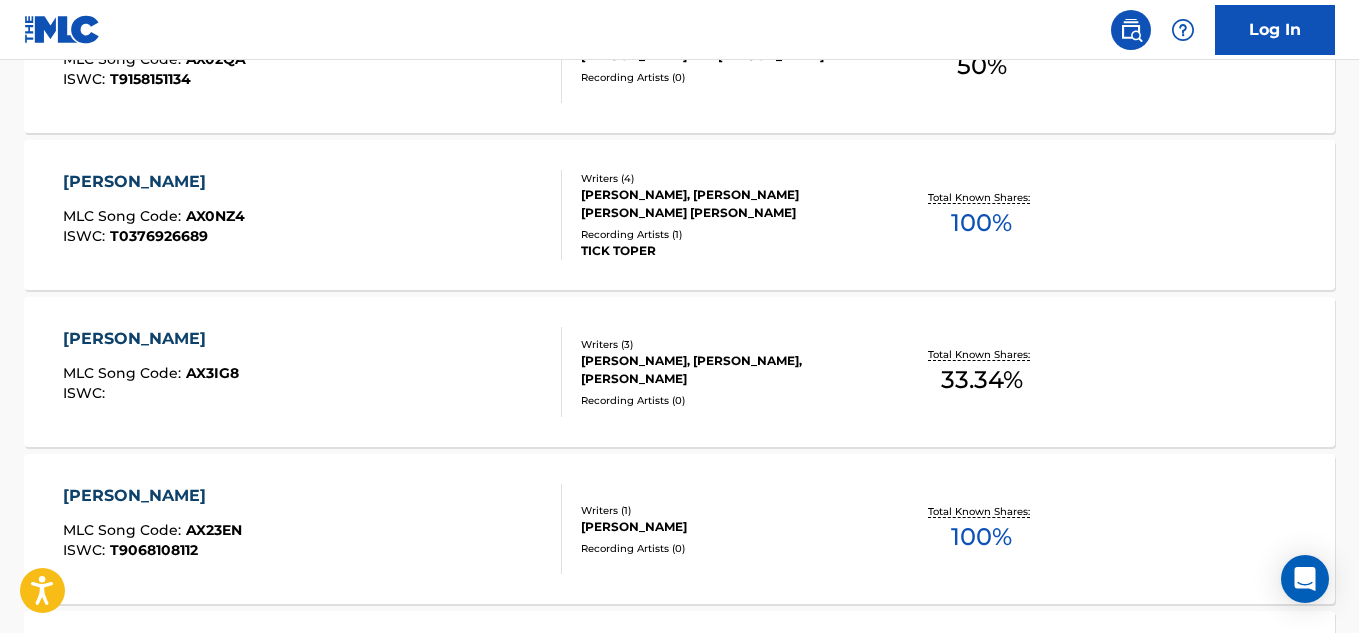 click at bounding box center (553, 58) 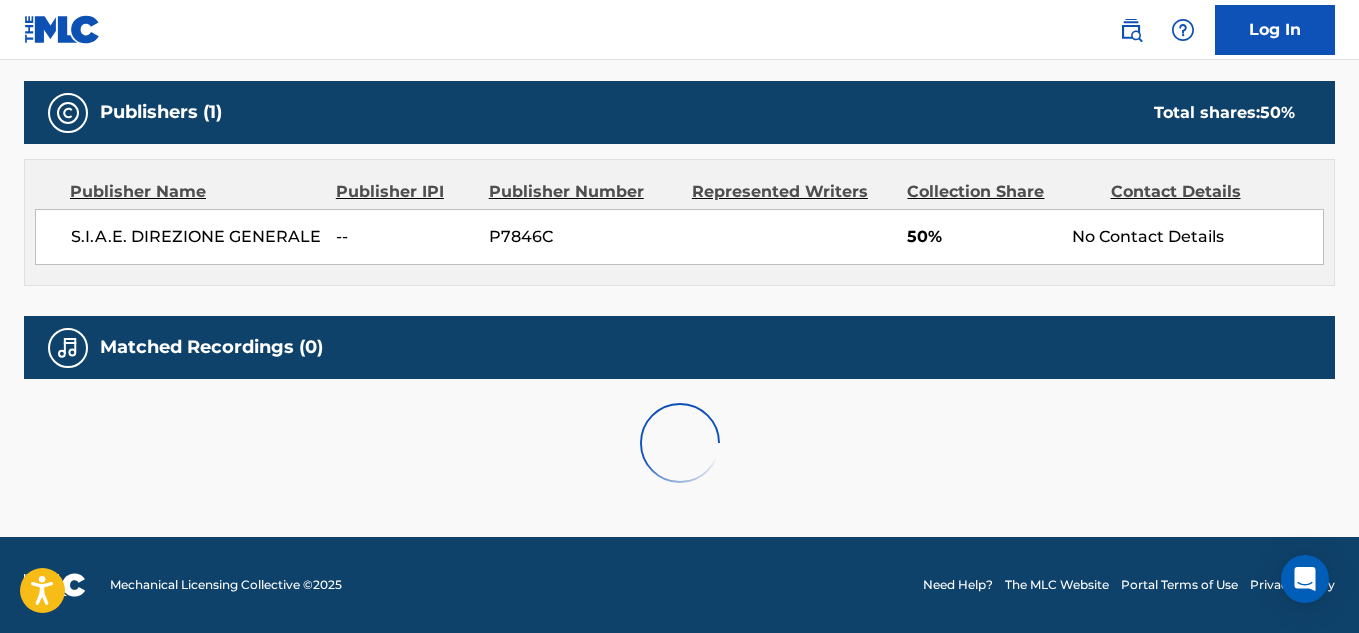 scroll, scrollTop: 0, scrollLeft: 0, axis: both 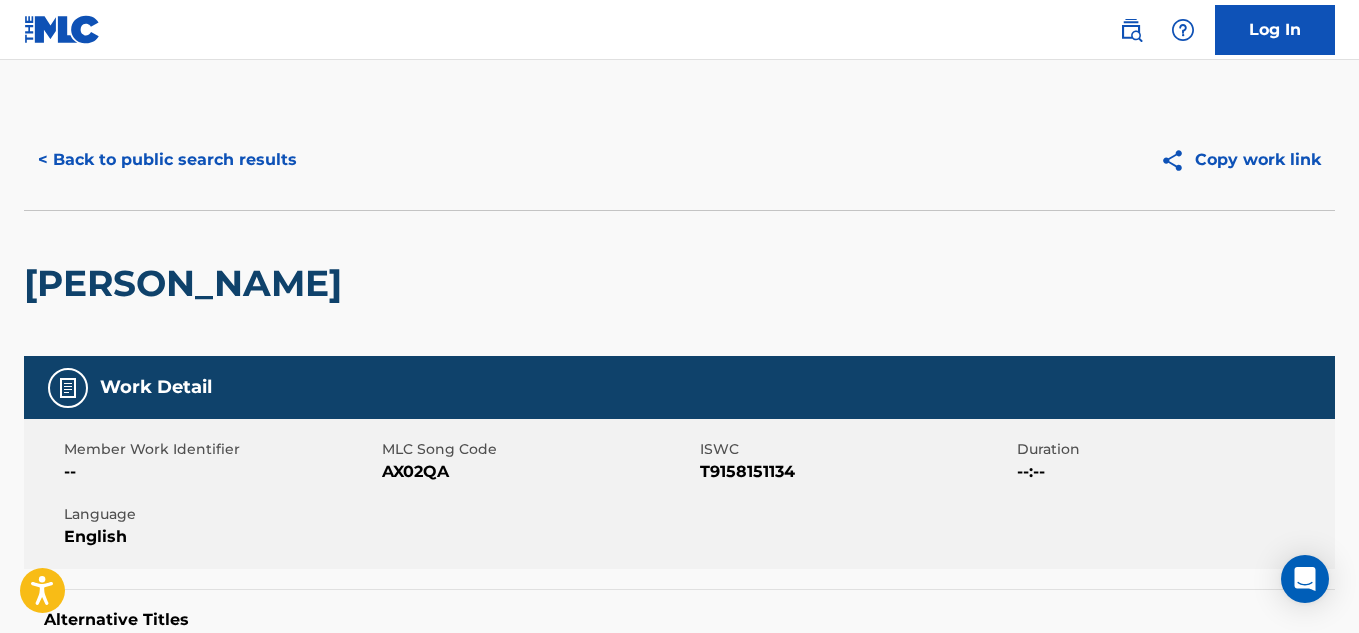 click on "[PERSON_NAME]" at bounding box center [679, 283] 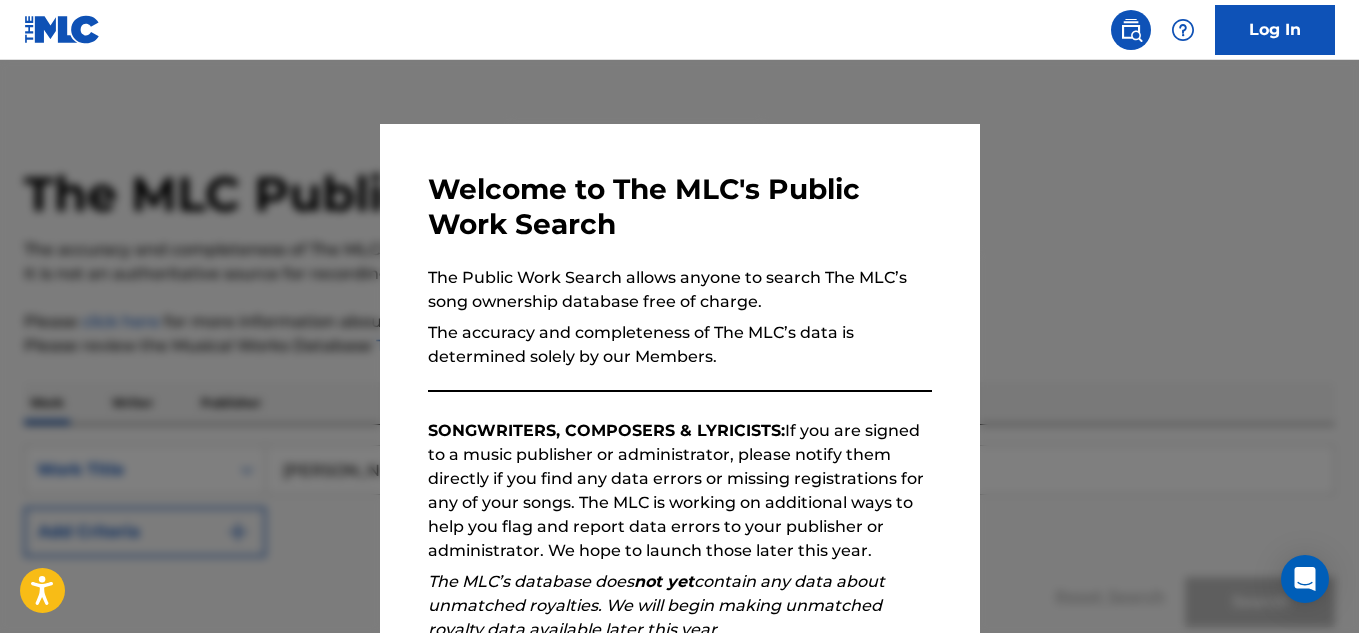 scroll, scrollTop: 2472, scrollLeft: 0, axis: vertical 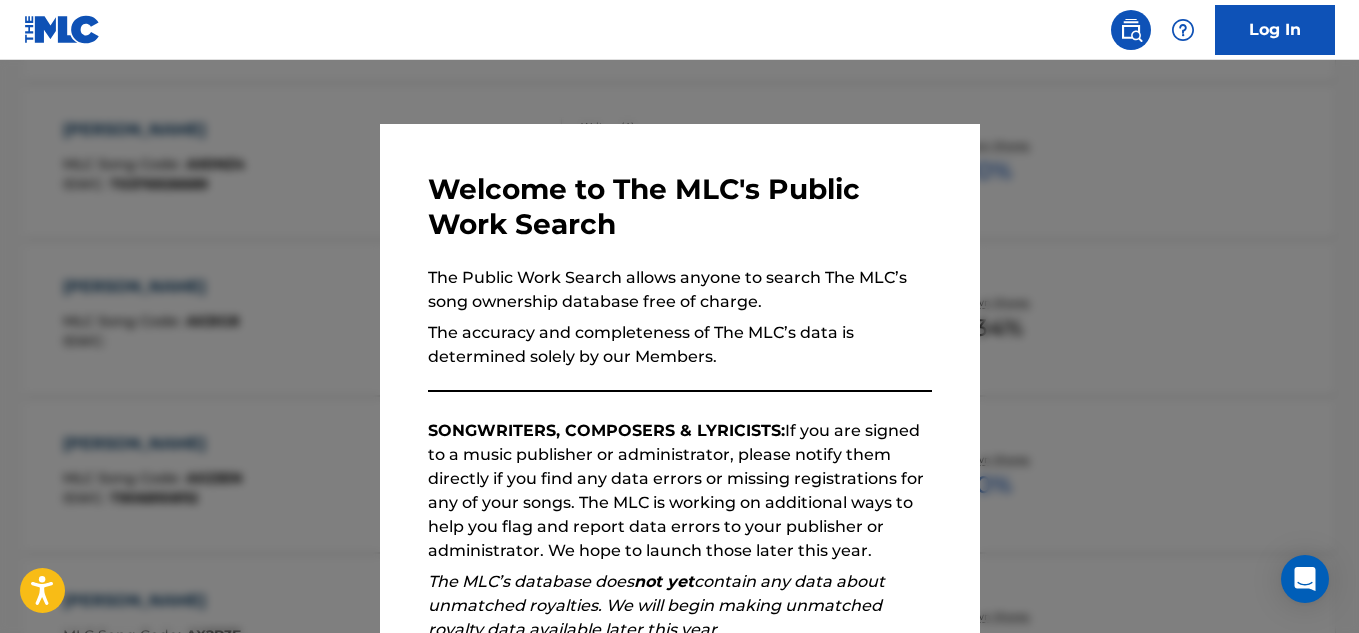 click at bounding box center [679, 376] 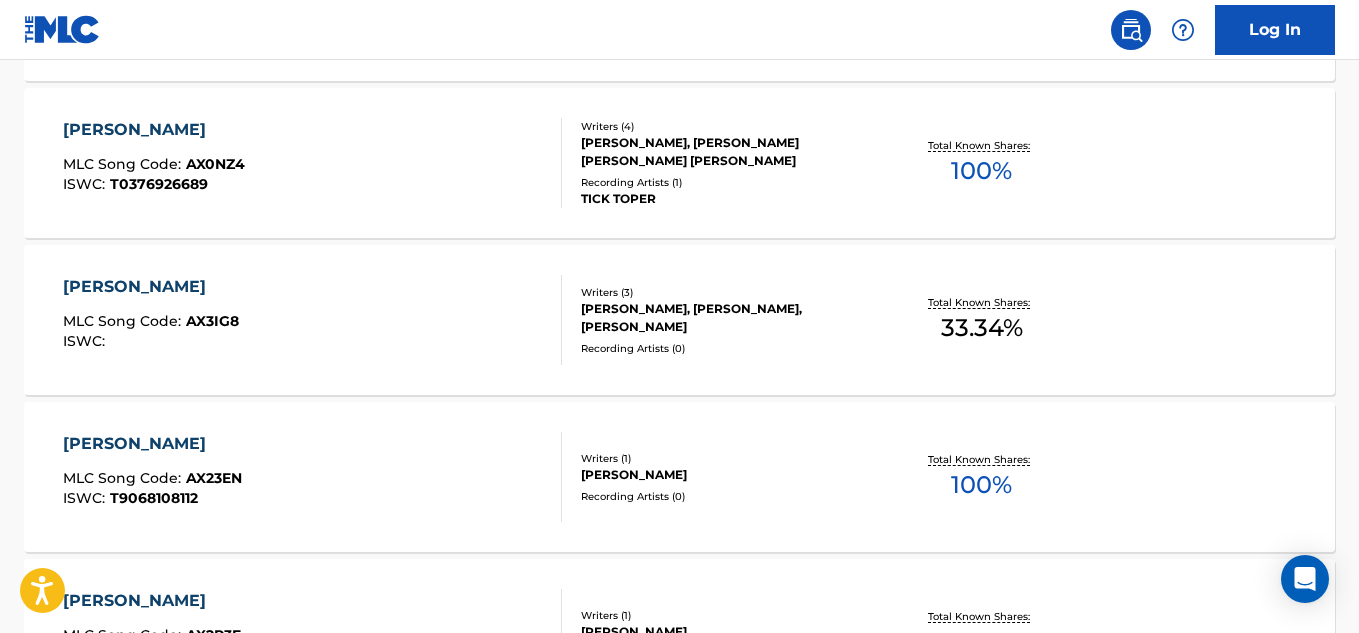 click on "The MLC Public Work Search The accuracy and completeness of The MLC's data is determined solely by our Members. It is not an authoritative source for recording information. Please   click here   for more information about the terms used in the database. Please review the Musical Works Database   Terms of Use Work Writer Publisher SearchWithCriteria3eb53442-bfda-4d24-b82d-f922976a2673 Work Title [PERSON_NAME] Add Criteria Reset Search Search Showing  1  -   100  of  7,465   results   FOREIGN LIGHT FT [PERSON_NAME] & [PERSON_NAME] MLC Song Code : FV9QAT ISWC : Writers ( 4 ) [PERSON_NAME], [PERSON_NAME] [PERSON_NAME], [PERSON_NAME], [PERSON_NAME] Recording Artists ( 1 ) [PERSON_NAME] Total Known Shares: 10 % SWITCH X [PERSON_NAME] - I STILL LOVE YOU (STAR ONE REMIX) MLC Song Code : SH6JFI ISWC : T9092312782 Writers ( 1 ) [PERSON_NAME] [PERSON_NAME] Recording Artists ( 0 ) Total Known Shares: 100 % [PERSON_NAME] [PERSON_NAME] [PERSON_NAME] MLC Song Code : AY5L57 ISWC : T3248475136 Writers ( 1 ) [PERSON_NAME] [PERSON_NAME] Recording Artists ( 0 ) Total Known Shares: 100 %" at bounding box center (679, 5819) 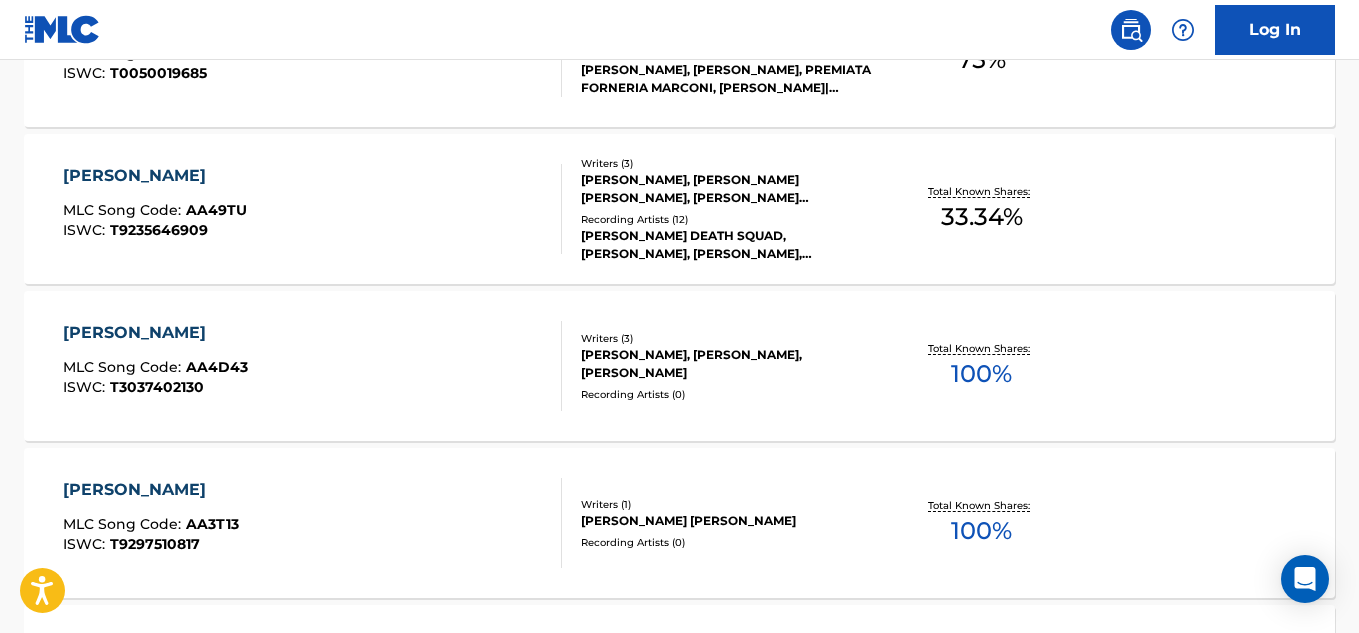 scroll, scrollTop: 15337, scrollLeft: 0, axis: vertical 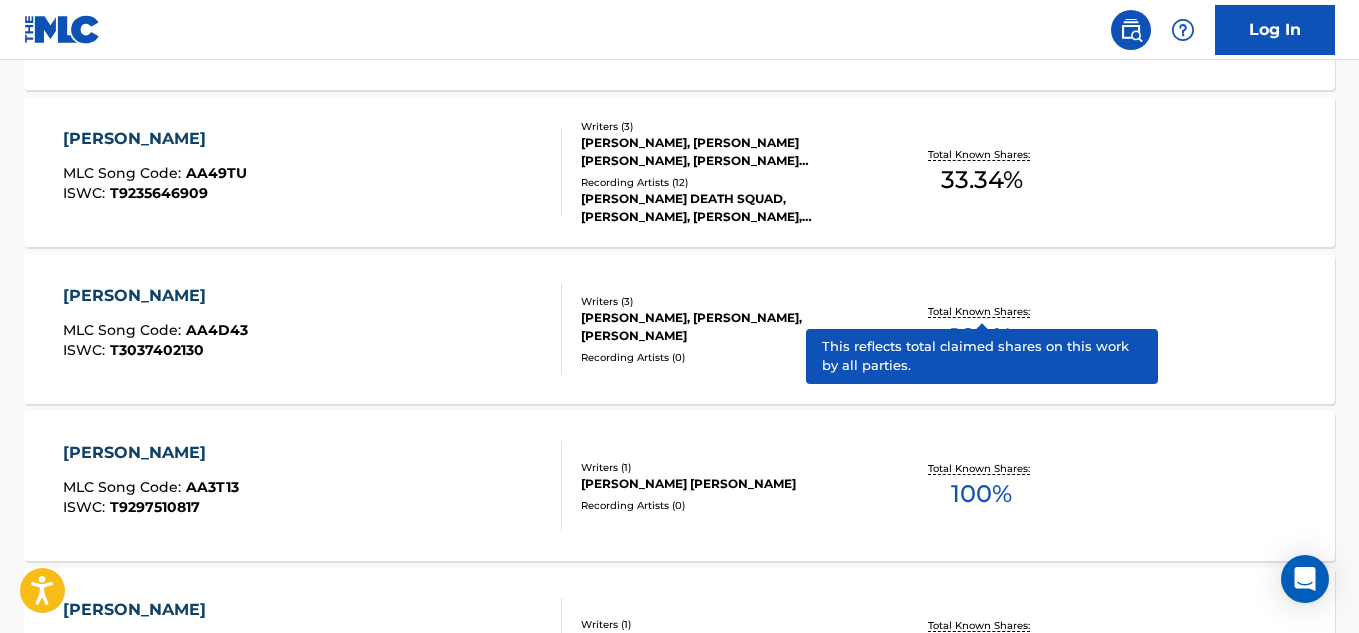 click on "Log In" at bounding box center [679, 30] 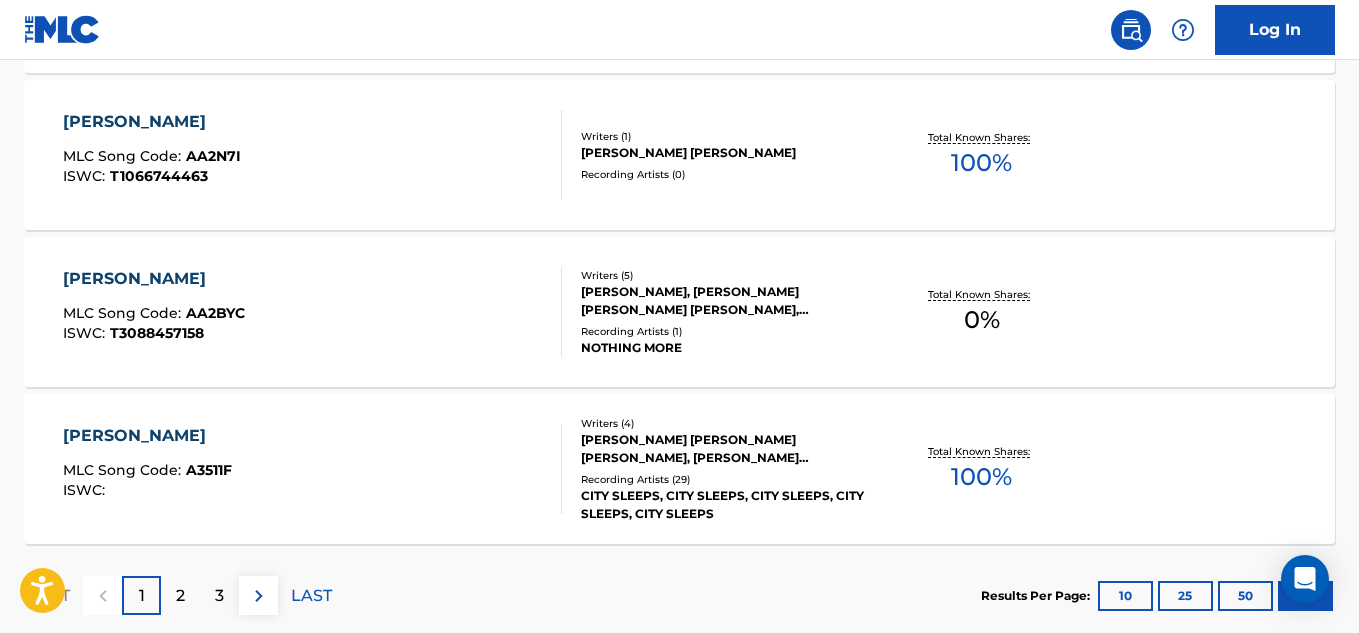scroll, scrollTop: 15890, scrollLeft: 0, axis: vertical 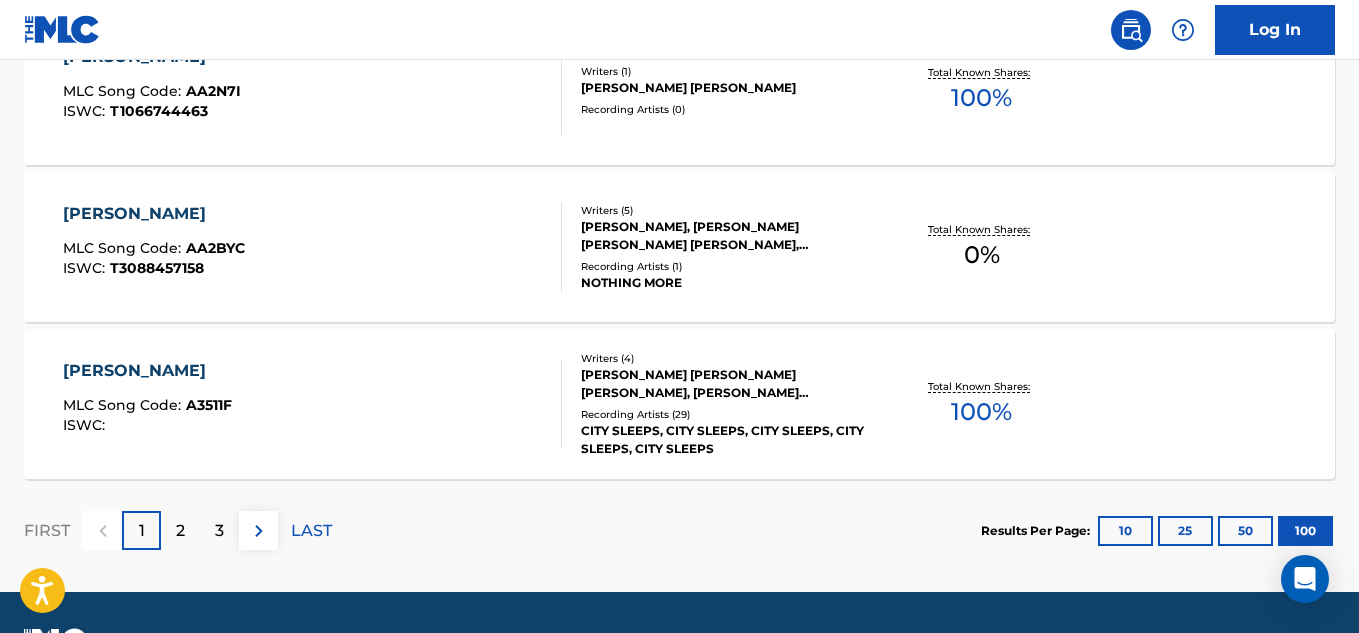 click on "NOTHING MORE" at bounding box center [727, 283] 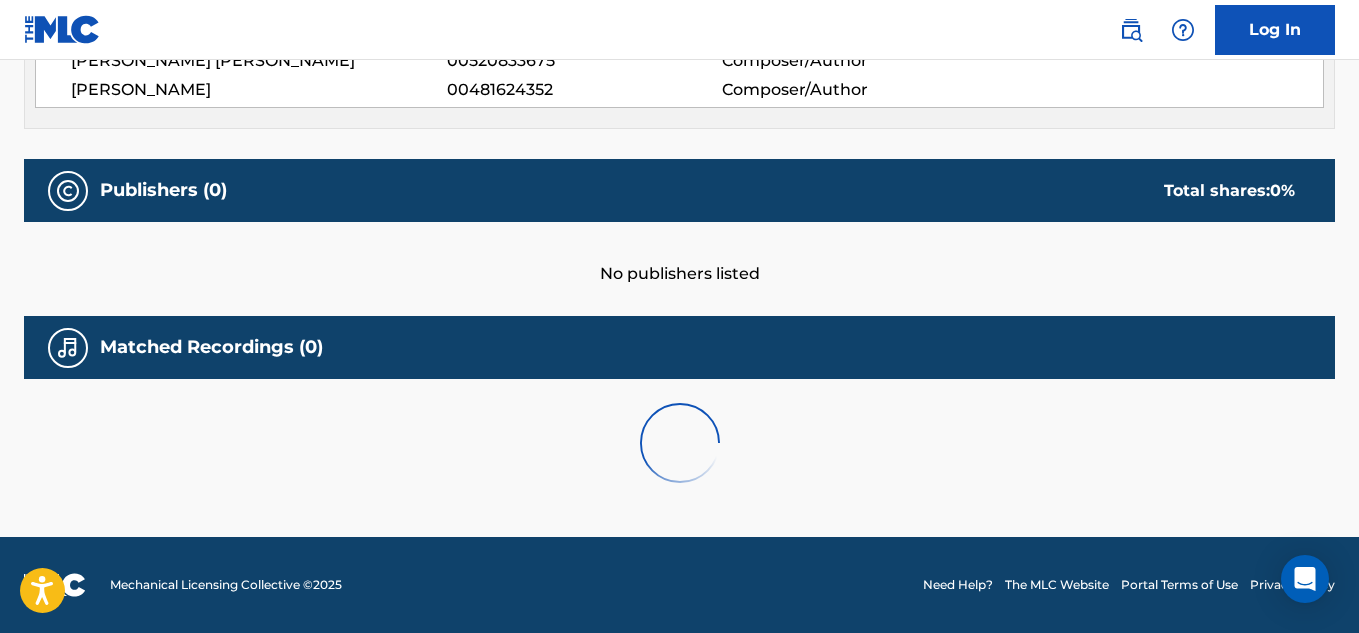 scroll, scrollTop: 0, scrollLeft: 0, axis: both 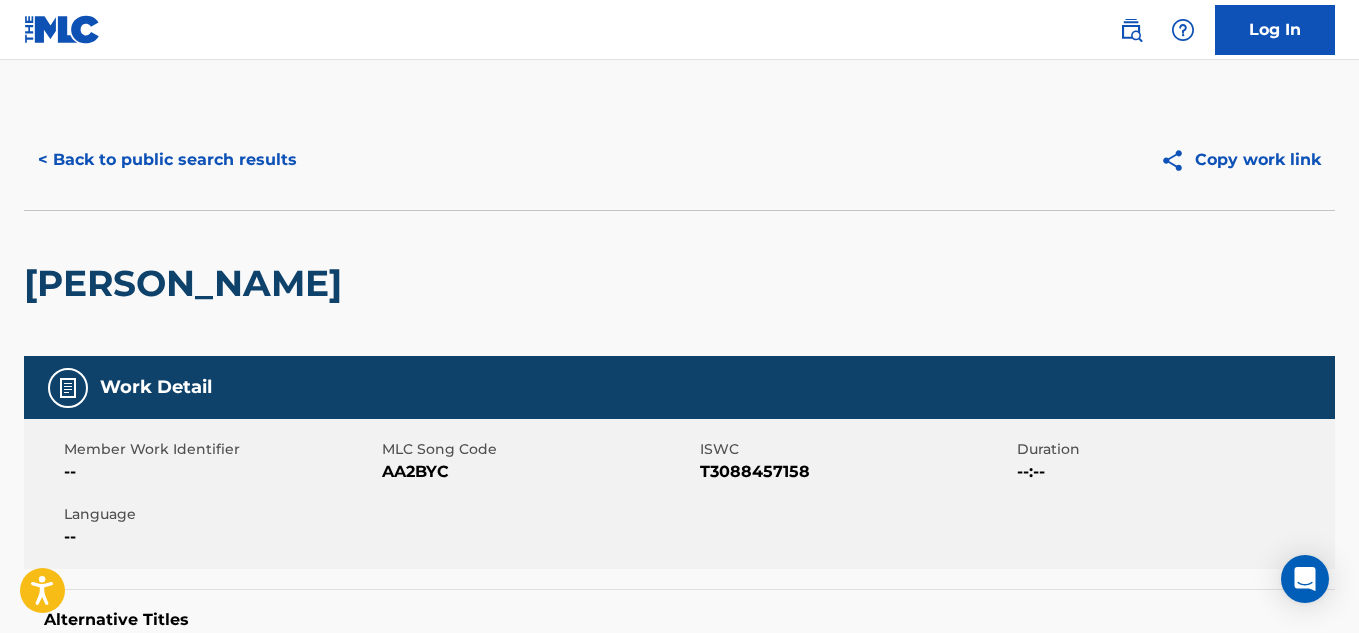 click on "[PERSON_NAME]" at bounding box center (679, 283) 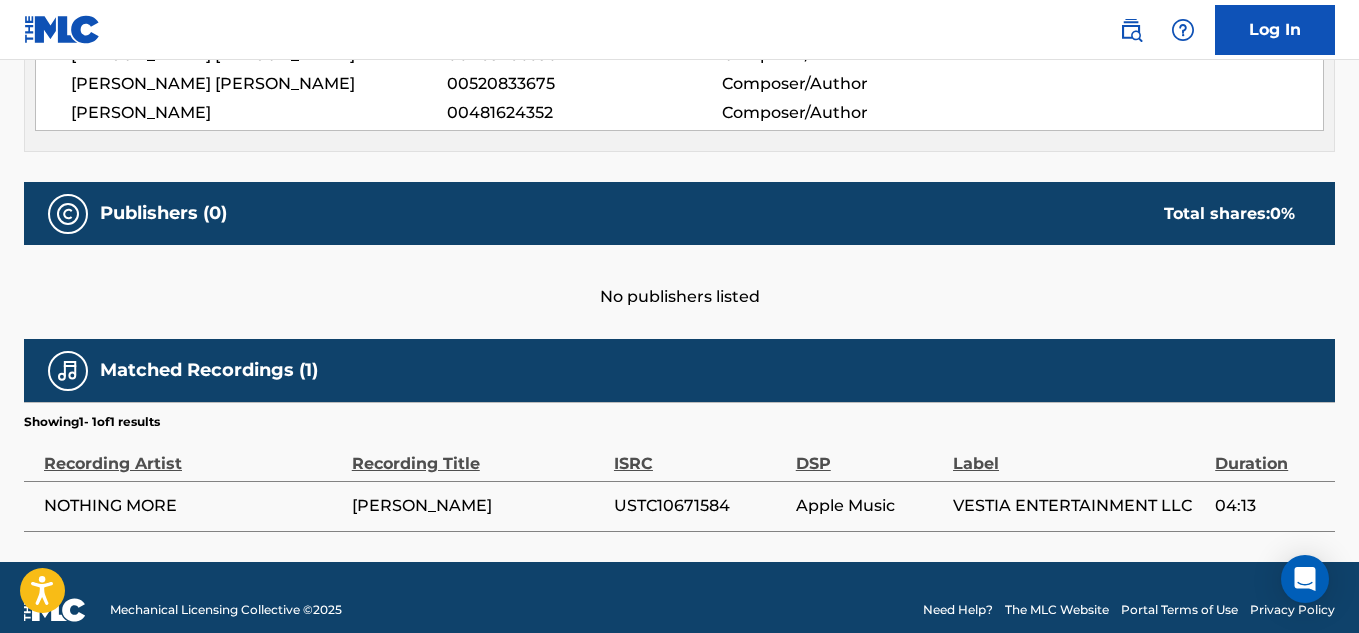 scroll, scrollTop: 878, scrollLeft: 0, axis: vertical 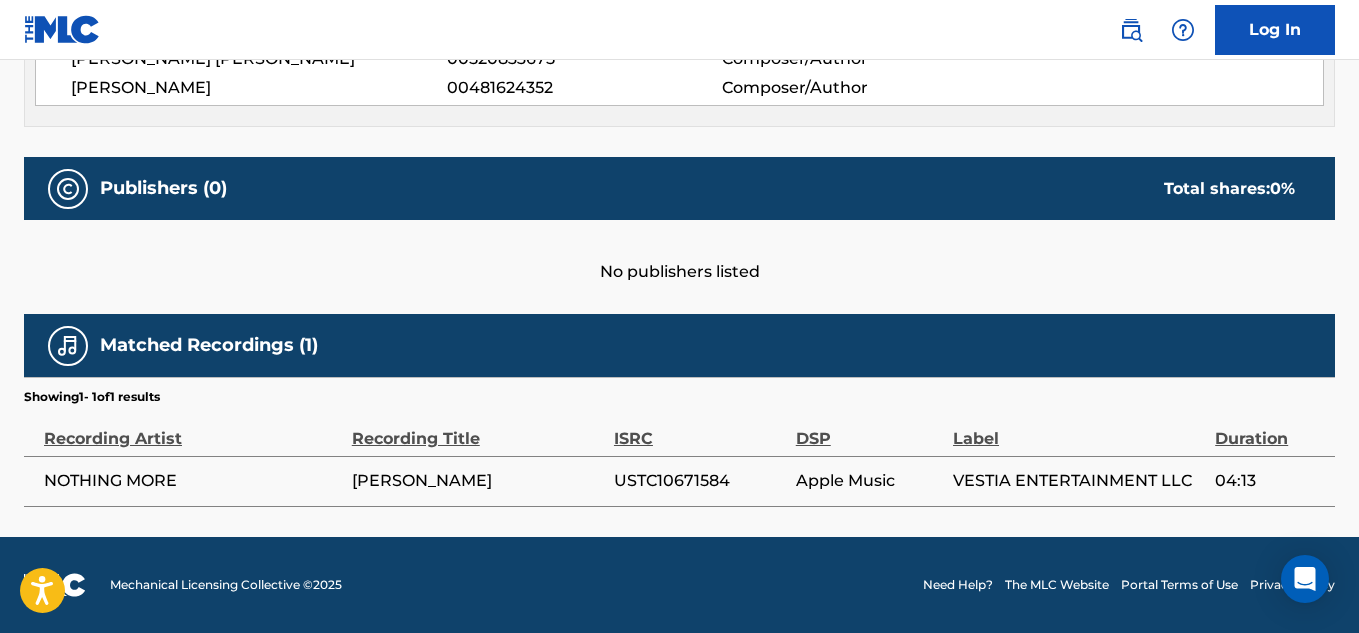 click on "NOTHING MORE" at bounding box center (193, 481) 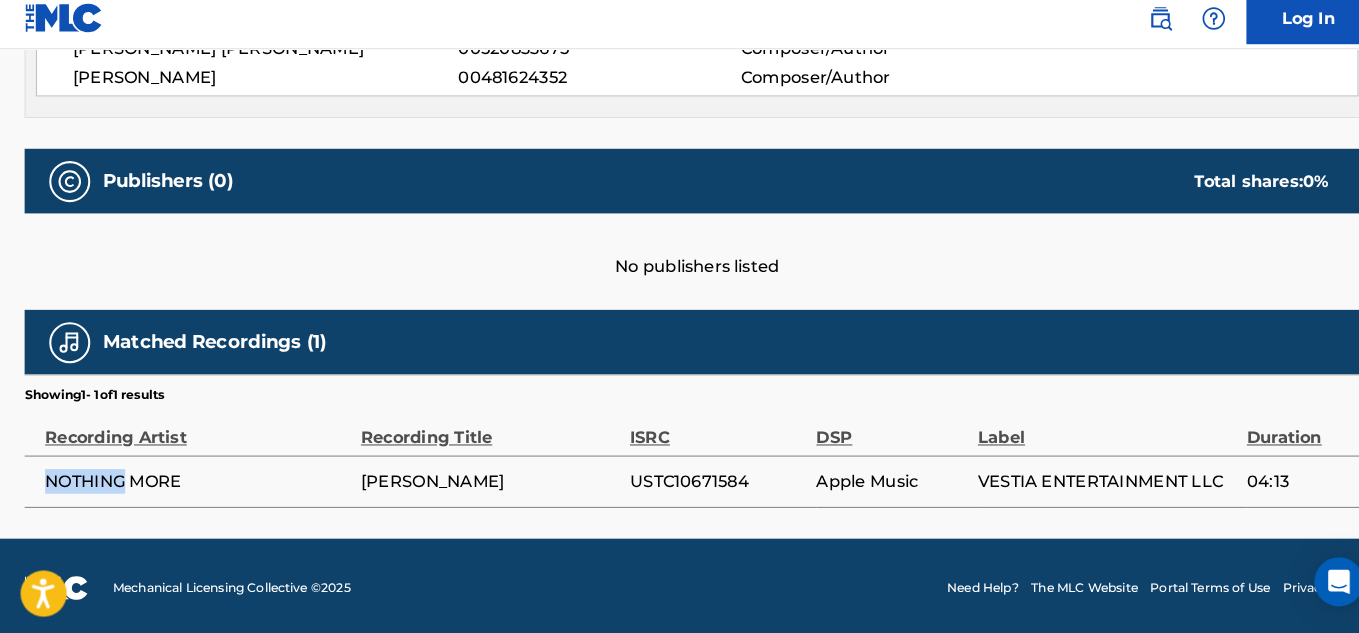 click on "NOTHING MORE" at bounding box center [188, 481] 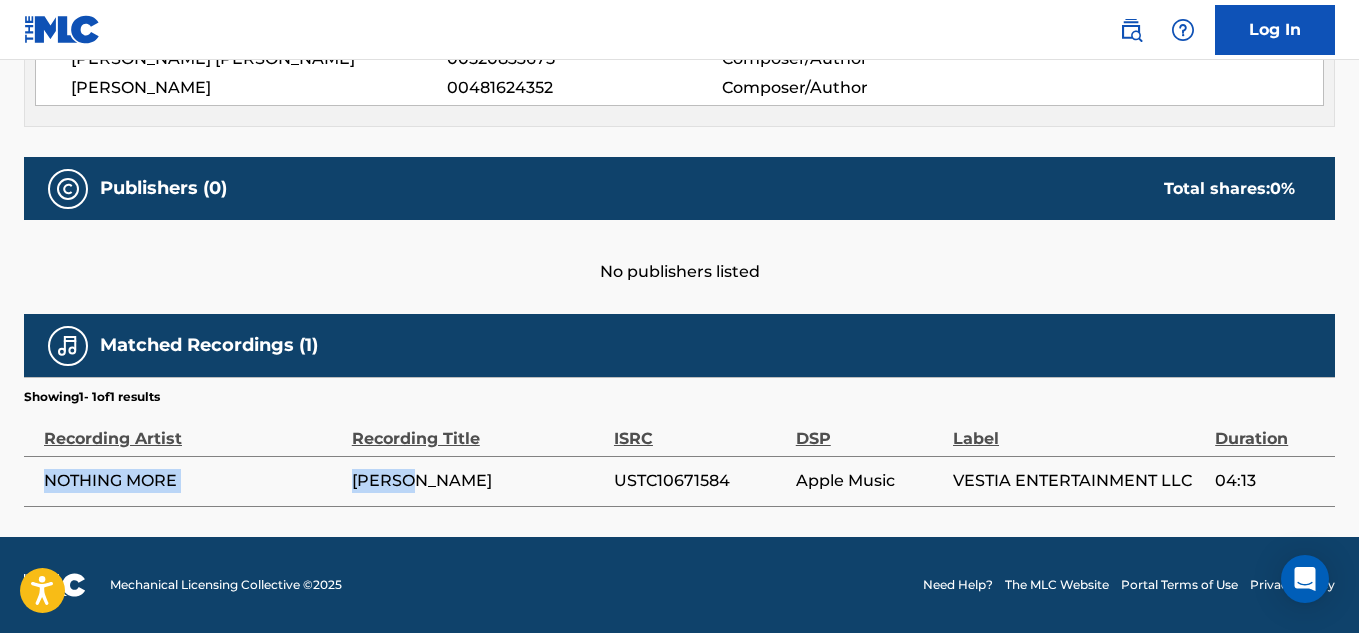drag, startPoint x: 49, startPoint y: 485, endPoint x: 447, endPoint y: 468, distance: 398.3629 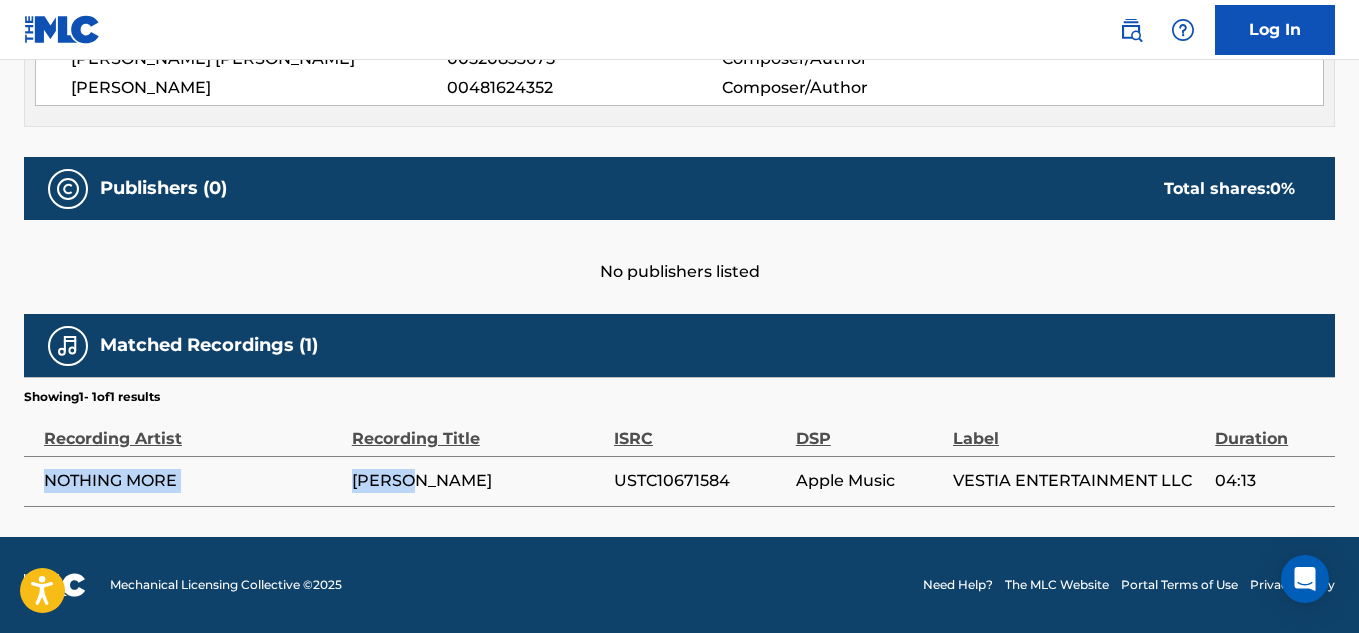 click on "No publishers listed" at bounding box center [679, 252] 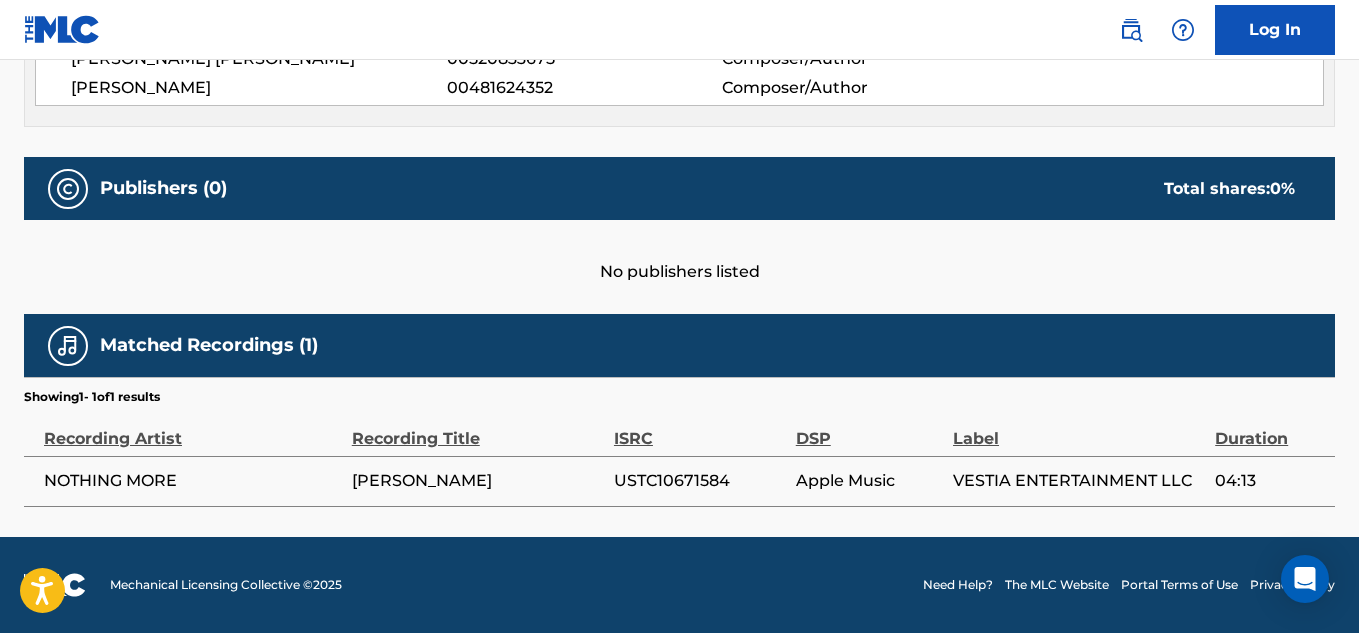 click on "< Back to public search results Copy work link [PERSON_NAME]     Work Detail   Member Work Identifier -- MLC Song Code AA2BYC ISWC T3088457158 Duration --:-- Language -- Alternative Titles No Alternative Titles Writers   (5) Writer Name Writer IPI Writer Role [PERSON_NAME] 00477625614 Composer/Author [PERSON_NAME] 00524938827 Composer/Author [PERSON_NAME] [PERSON_NAME] 00489286395 Composer/Author [PERSON_NAME] [PERSON_NAME] 00520833675 Composer/Author [PERSON_NAME] 00481624352 Composer/Author Publishers   (0) Total shares:  0 % No publishers listed Matched Recordings   (1) Showing  1  -   1  of  1   results   Recording Artist Recording Title ISRC DSP Label Duration NOTHING MORE [PERSON_NAME] USTC10671584 Apple Music VESTIA ENTERTAINMENT LLC 04:13" at bounding box center (679, -131) 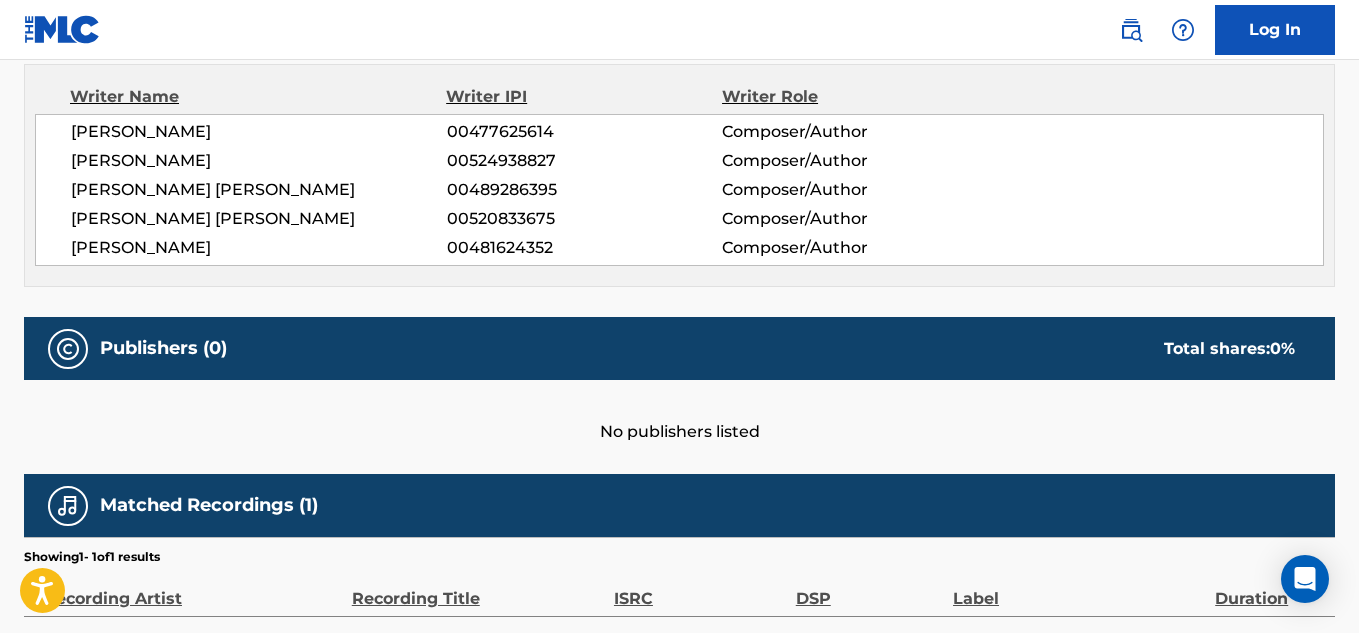 scroll, scrollTop: 678, scrollLeft: 0, axis: vertical 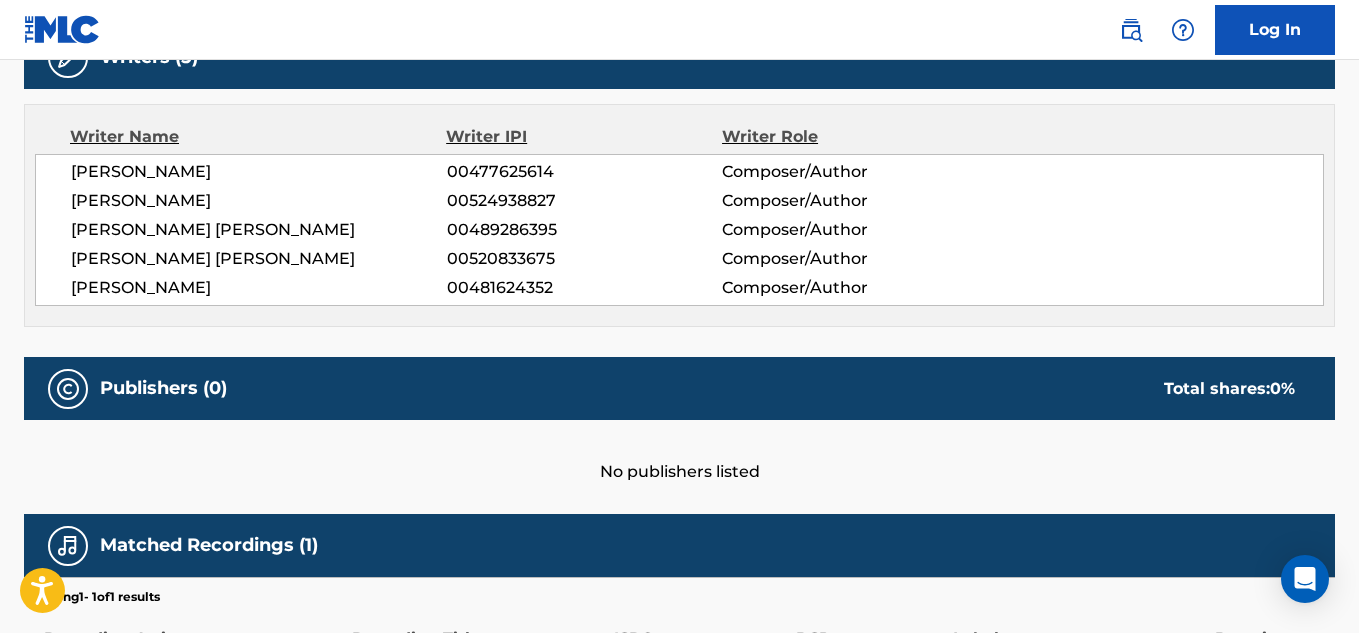 click on "No publishers listed" at bounding box center [679, 452] 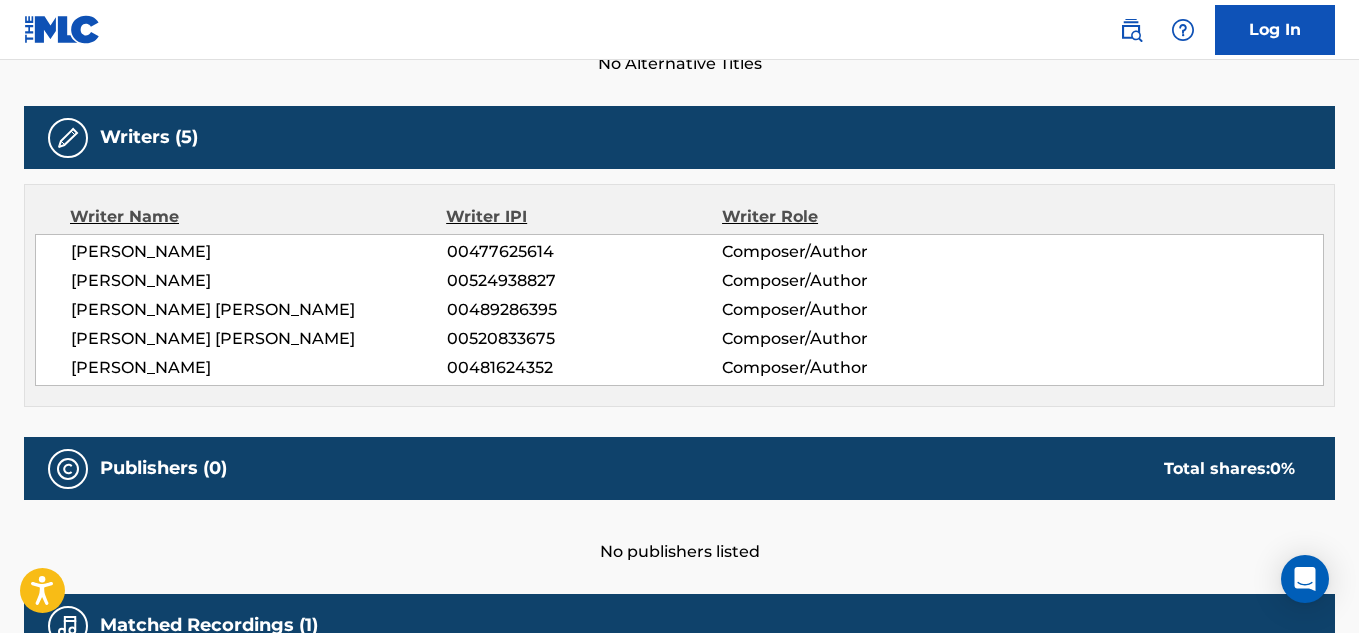 scroll, scrollTop: 558, scrollLeft: 0, axis: vertical 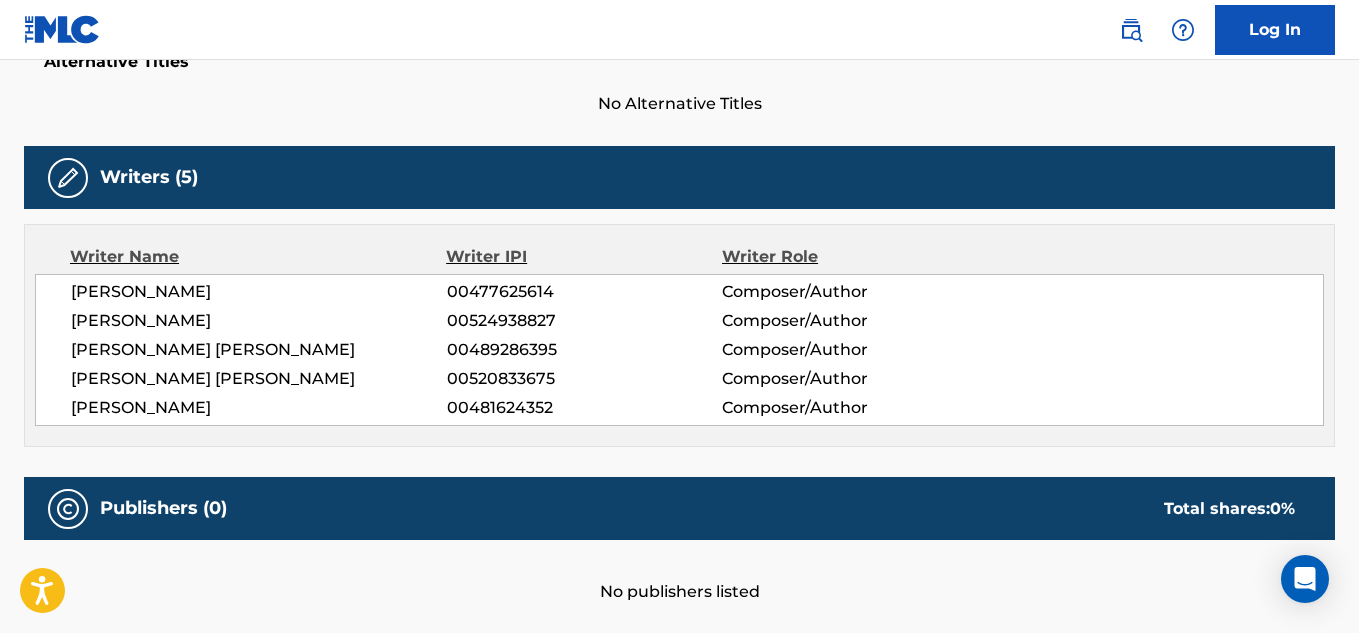 click on "[PERSON_NAME]" at bounding box center (259, 321) 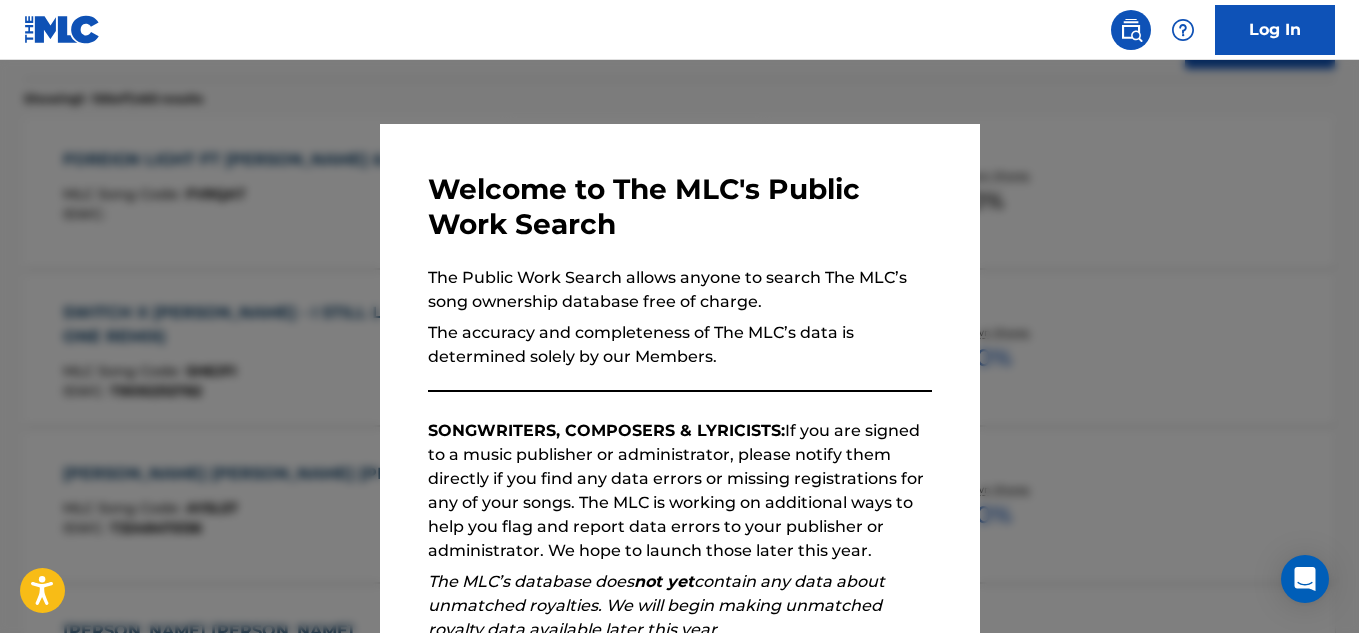 scroll, scrollTop: 15942, scrollLeft: 0, axis: vertical 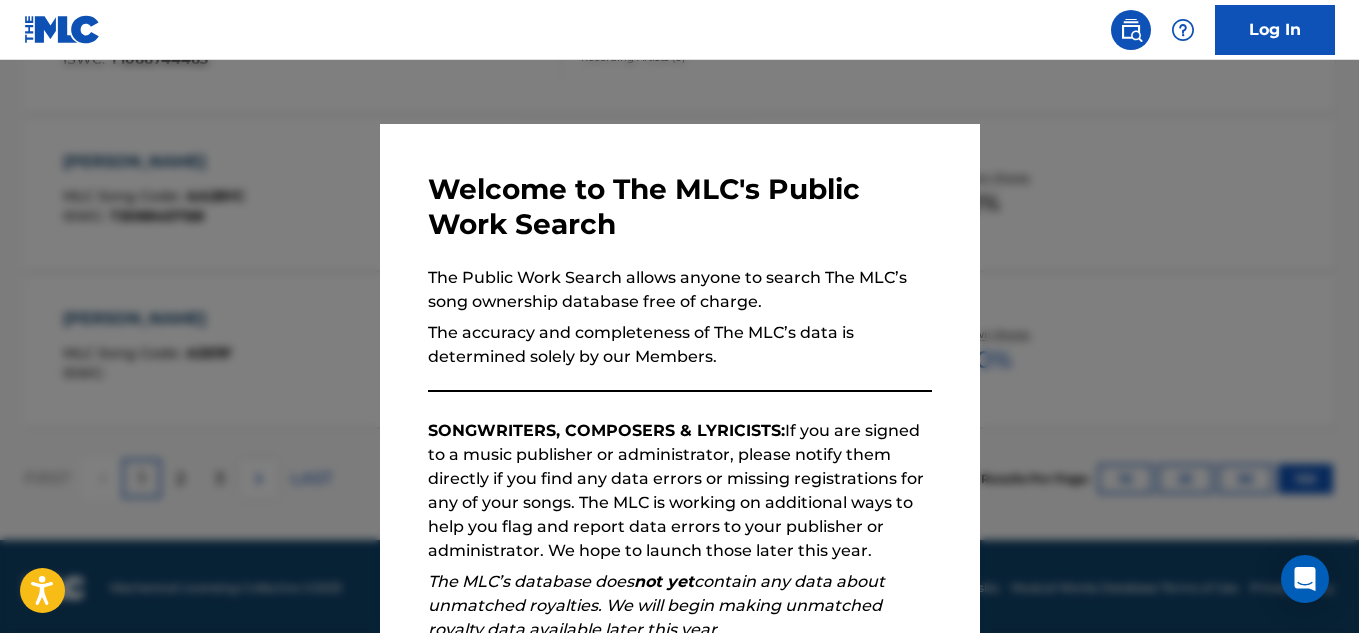 click at bounding box center [679, 376] 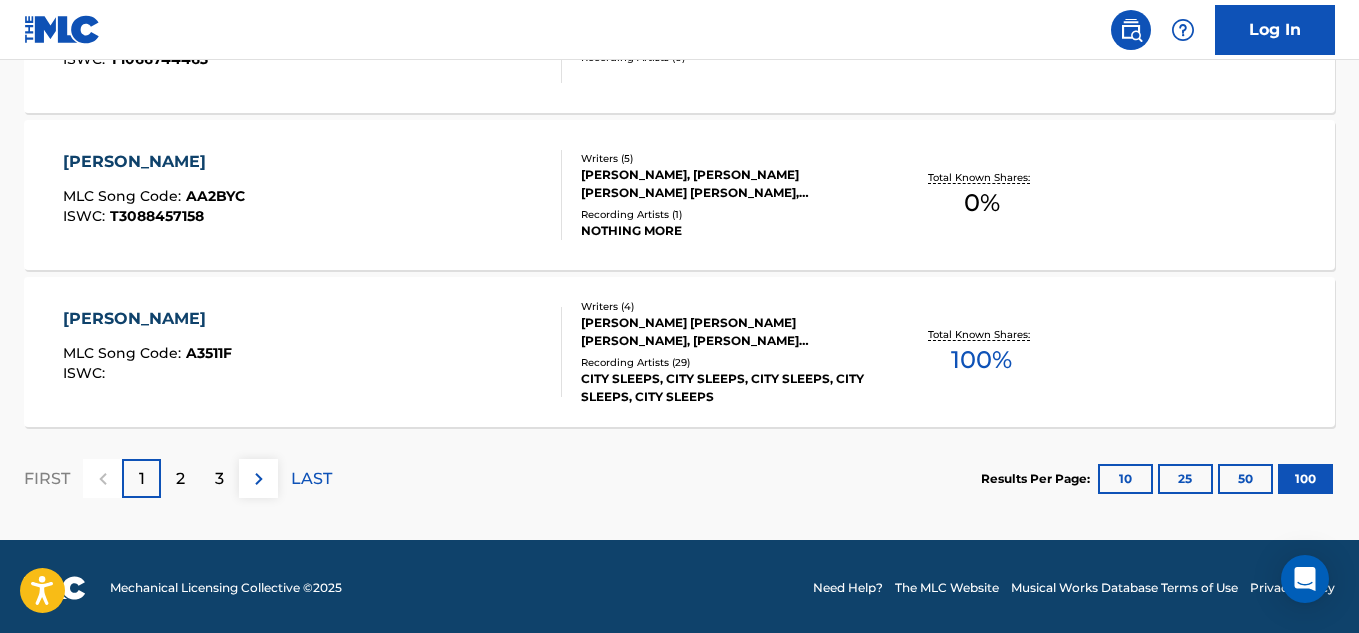click on "LAST" at bounding box center (311, 479) 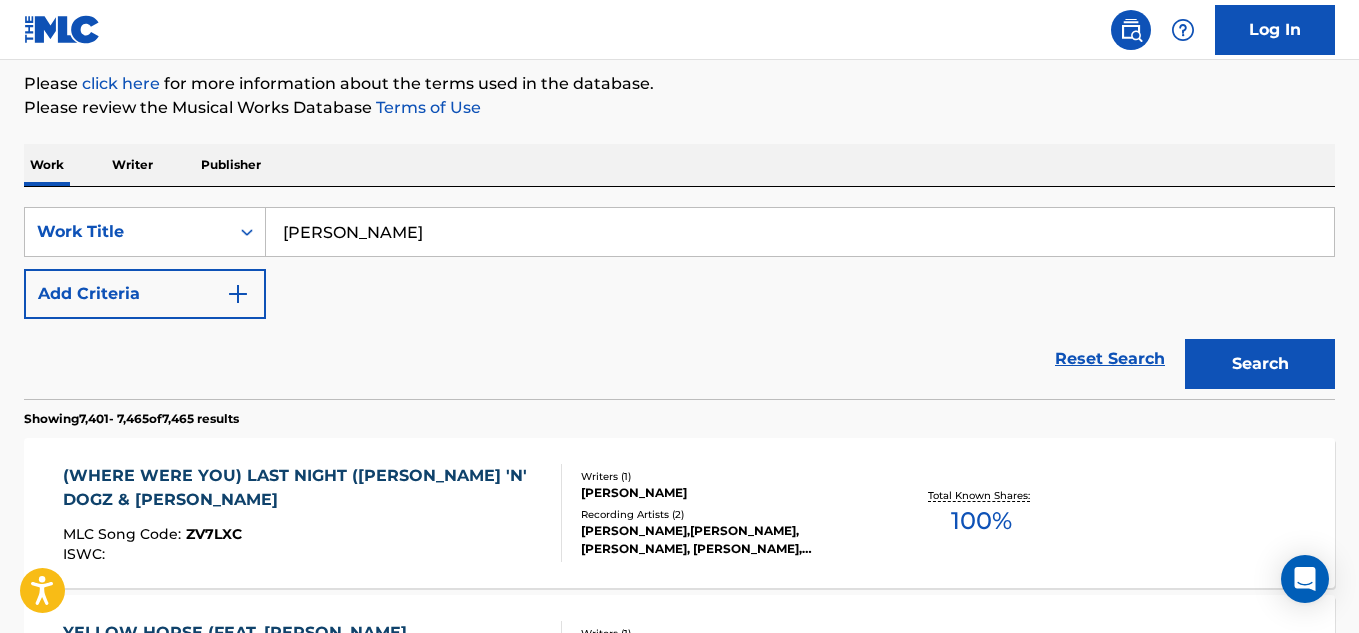 scroll, scrollTop: 10450, scrollLeft: 0, axis: vertical 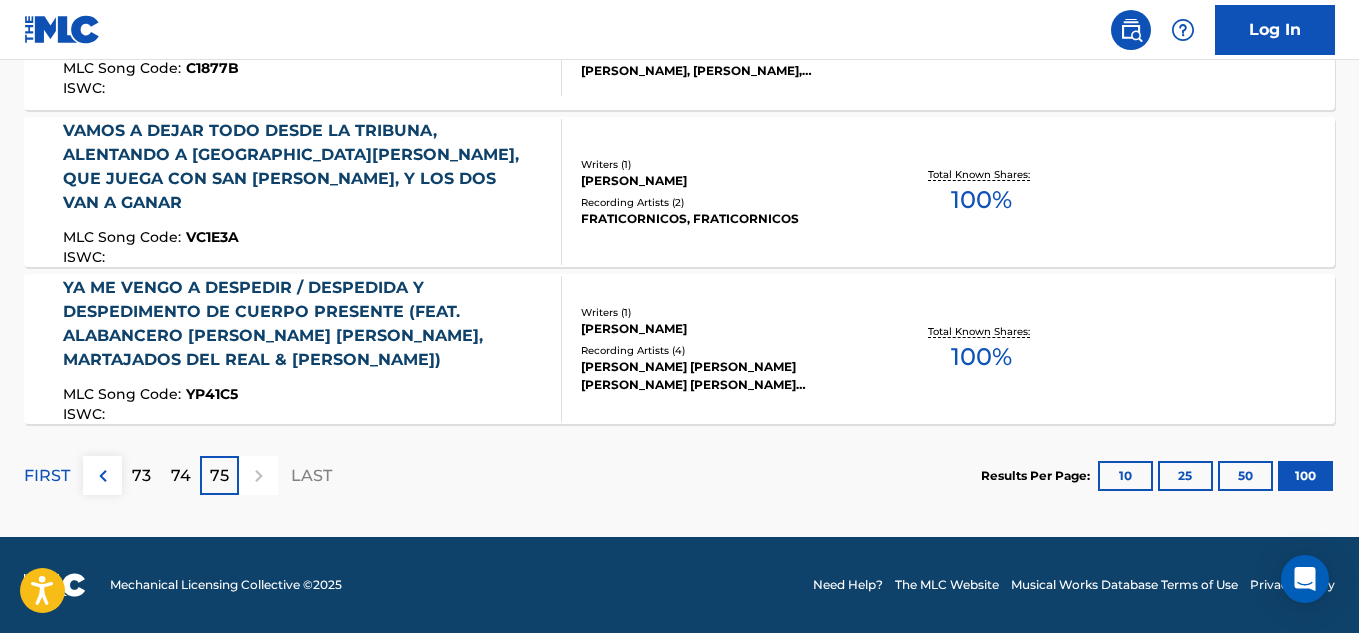 click on "The MLC Public Work Search The accuracy and completeness of The MLC's data is determined solely by our Members. It is not an authoritative source for recording information. Please   click here   for more information about the terms used in the database. Please review the Musical Works Database   Terms of Use Work Writer Publisher SearchWithCriteria3eb53442-bfda-4d24-b82d-f922976a2673 Work Title [PERSON_NAME] Add Criteria Reset Search Search Showing  7,401  -   7,465  of  7,465   results   (WHERE WERE YOU) LAST NIGHT (CATZ 'N' DOGZ & [PERSON_NAME] R MLC Song Code : ZV7LXC ISWC : Writers ( 1 ) [PERSON_NAME] Recording Artists ( 2 ) [PERSON_NAME],[PERSON_NAME] '[PERSON_NAME],[PERSON_NAME], [PERSON_NAME], [PERSON_NAME], [PERSON_NAME] 'N DOGZ Total Known Shares: 100 % YELLOW HORSE (FEAT. [PERSON_NAME], [PERSON_NAME] & [PERSON_NAME]) MLC Song Code : YP3SIB ISWC : Writers ( 1 ) [PERSON_NAME] Recording Artists ( 8 ) [PERSON_NAME], [PERSON_NAME], [PERSON_NAME],[PERSON_NAME],[PERSON_NAME], [PERSON_NAME], [PERSON_NAME] Total Known Shares: 100 % MLC Song Code : BC7G55 :" at bounding box center (679, -4907) 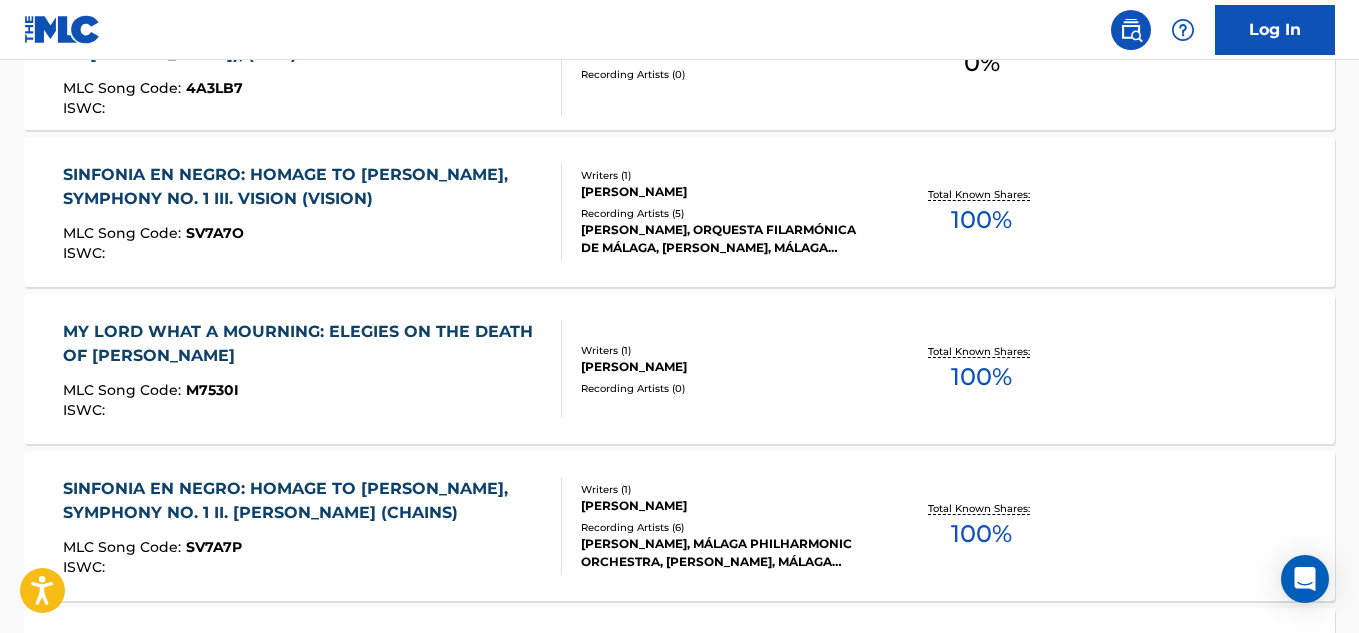 scroll, scrollTop: 7890, scrollLeft: 0, axis: vertical 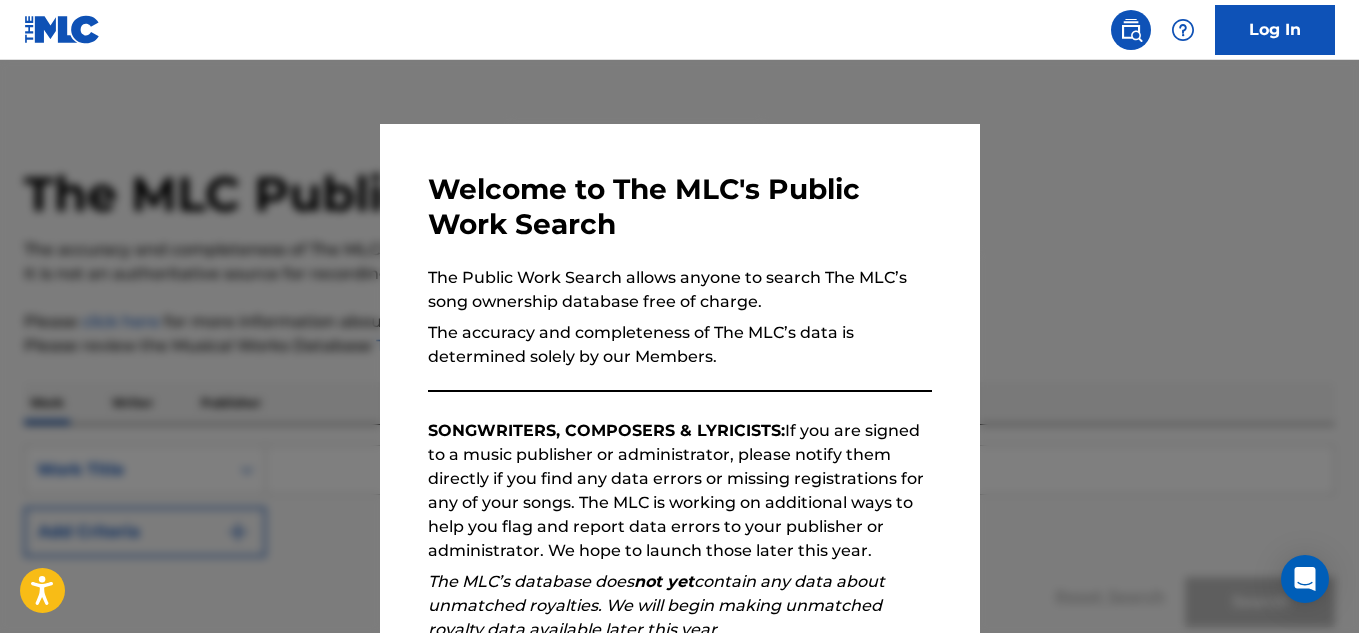 click at bounding box center [679, 376] 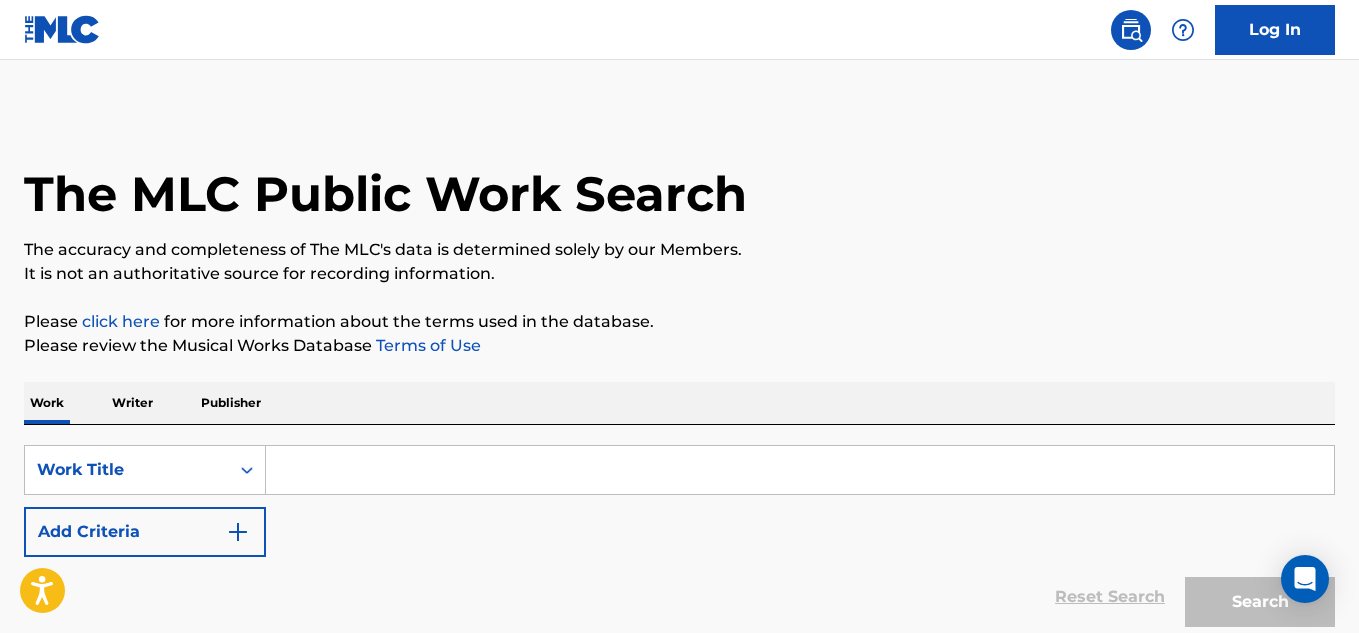 click on "Publisher" at bounding box center [231, 403] 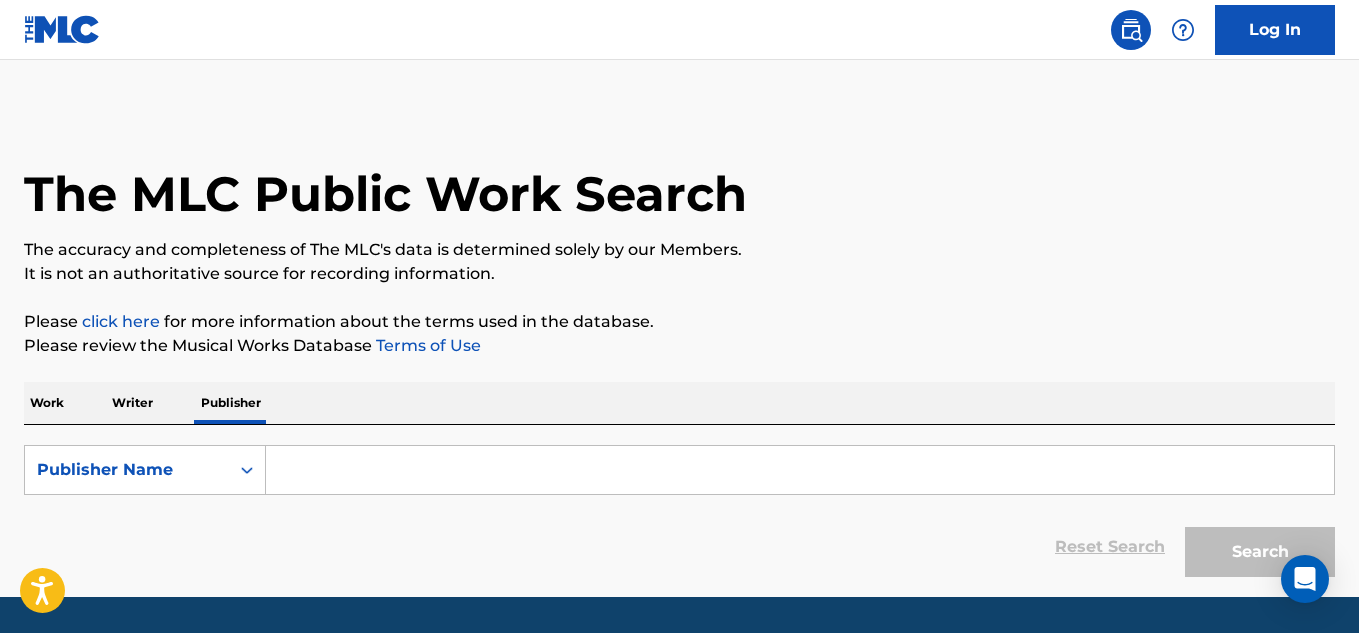 click at bounding box center (800, 470) 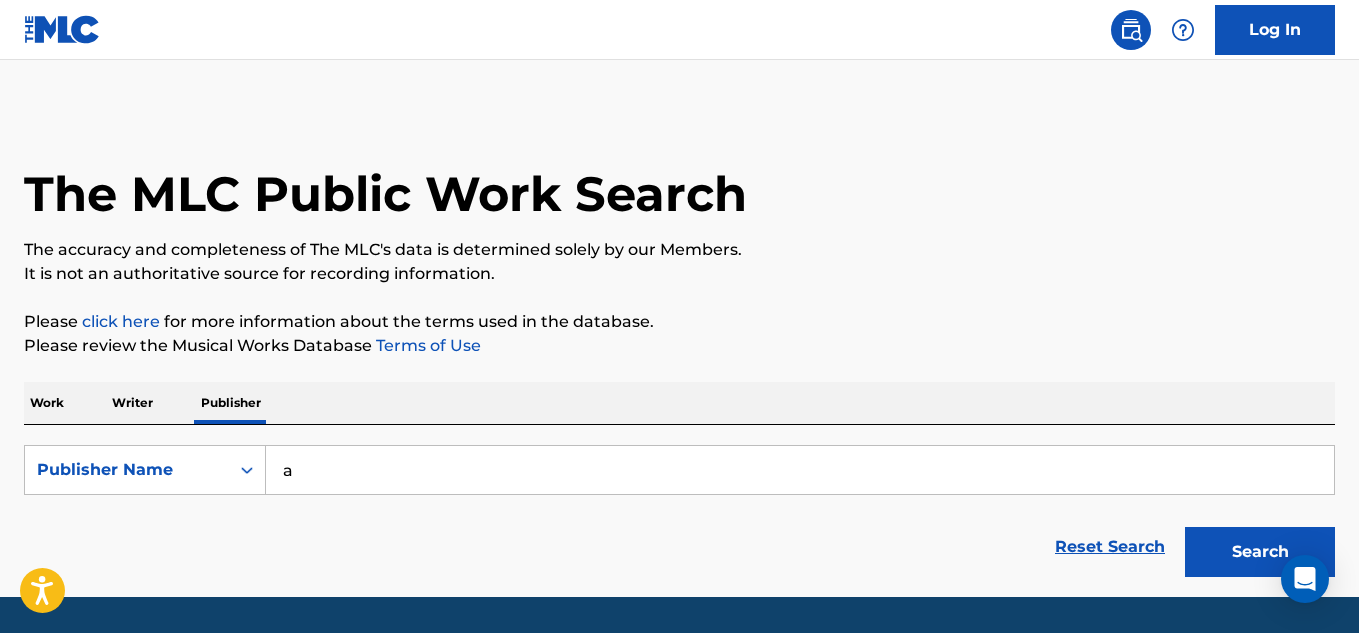 type on "a" 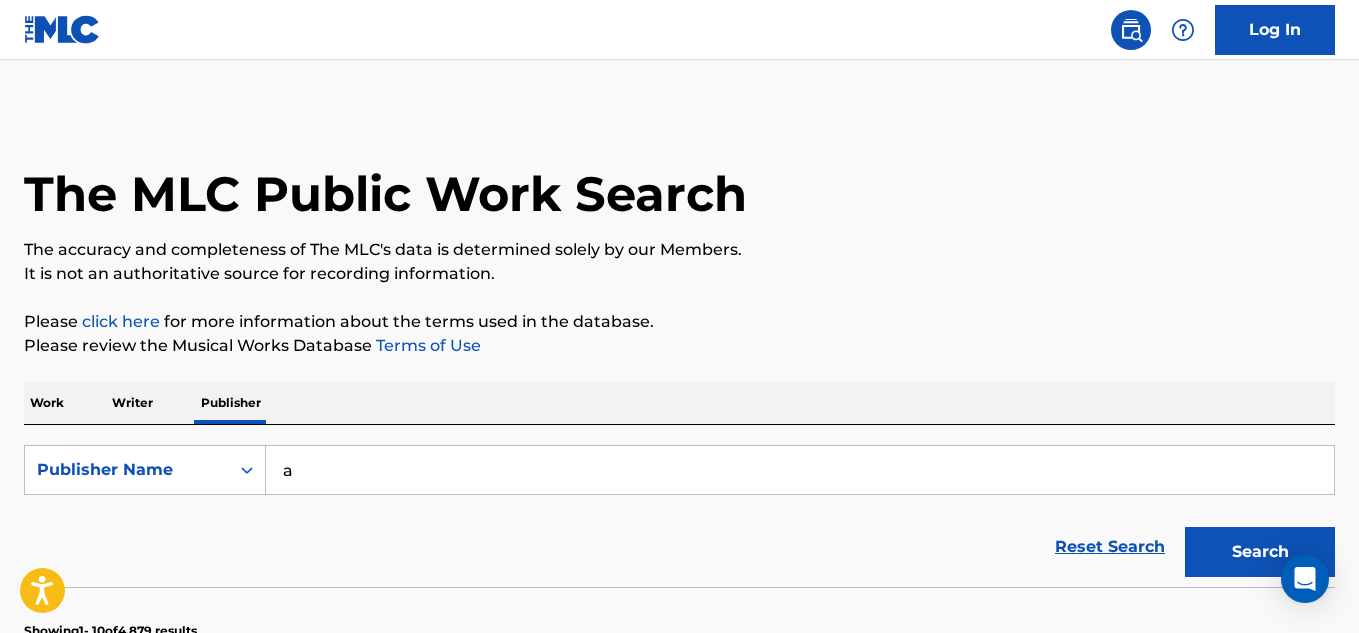 click on "Please   click here   for more information about the terms used in the database." at bounding box center [679, 322] 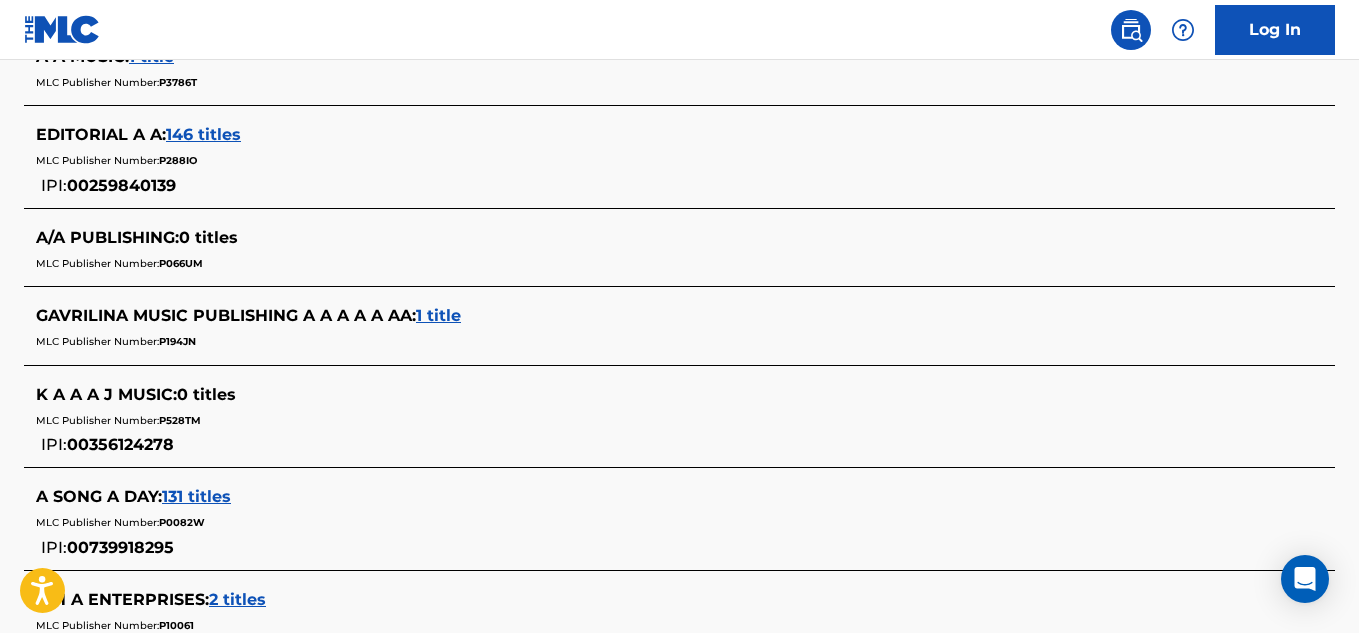 scroll, scrollTop: 720, scrollLeft: 0, axis: vertical 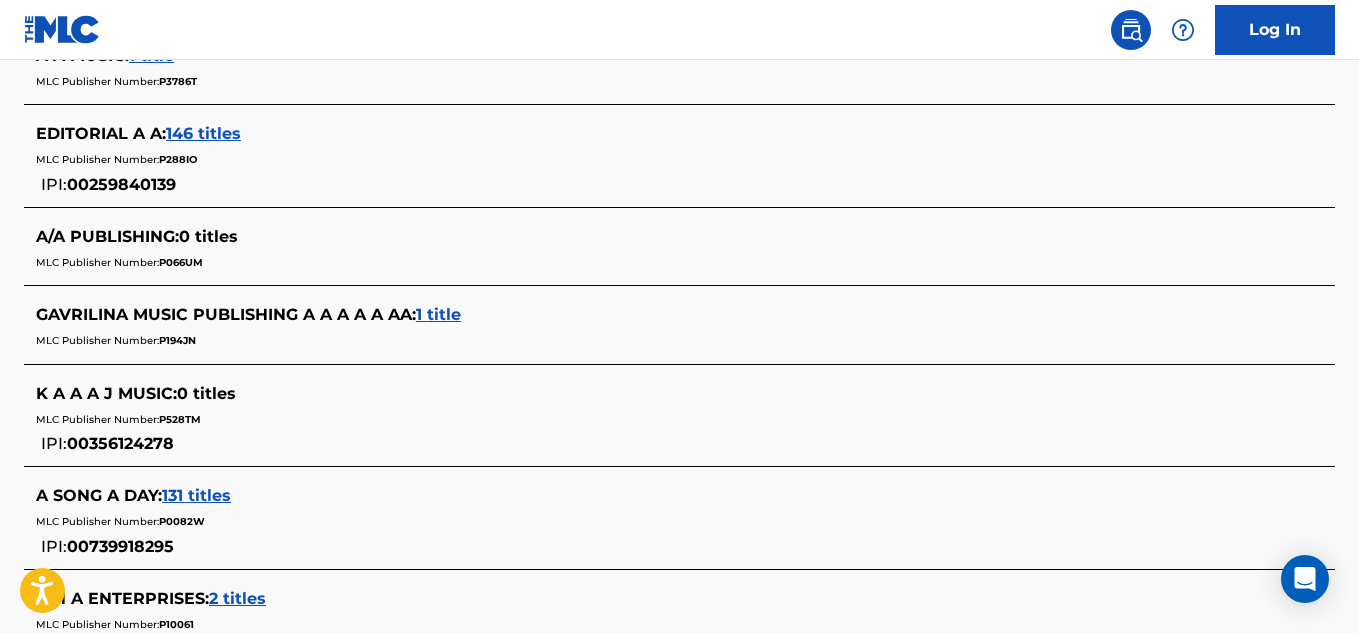 click on "146 titles" at bounding box center [203, 133] 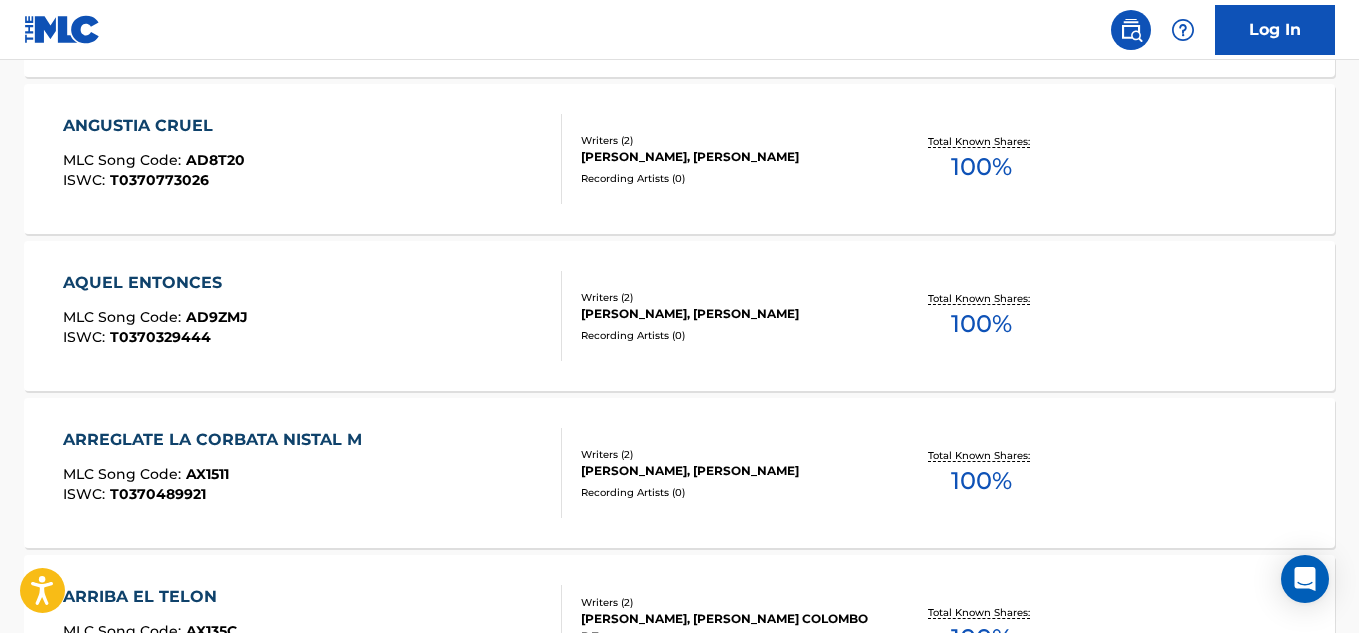 scroll, scrollTop: 1896, scrollLeft: 0, axis: vertical 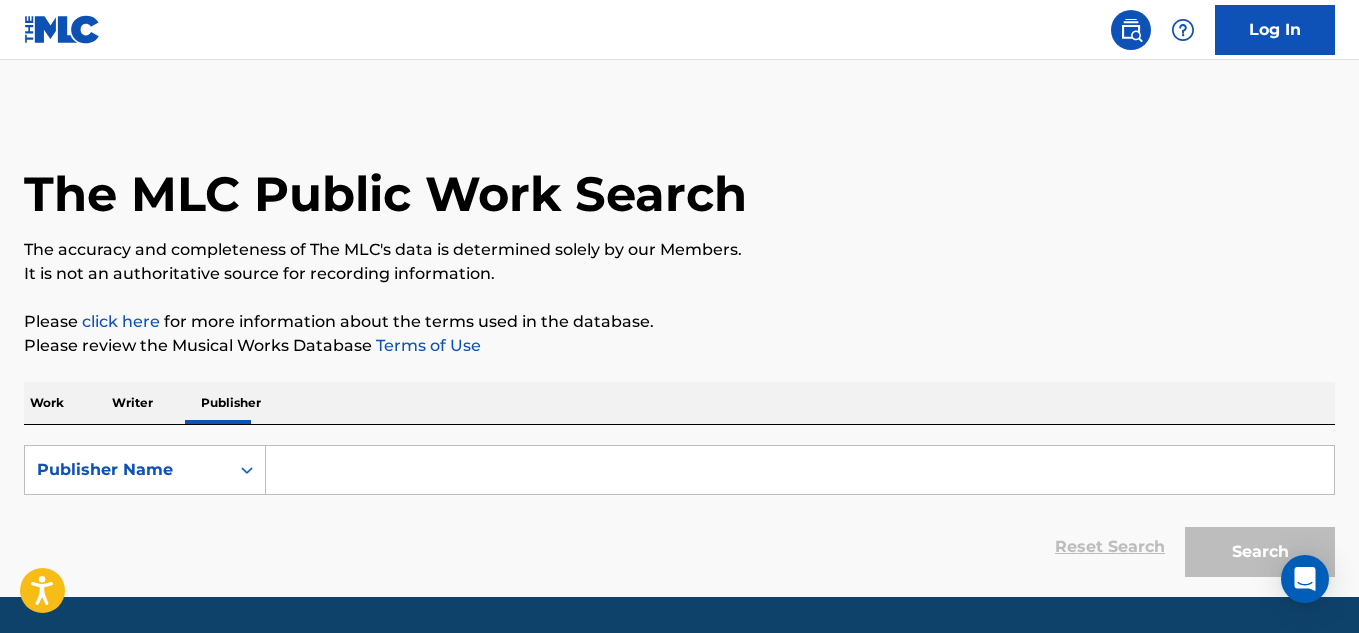 click at bounding box center [800, 470] 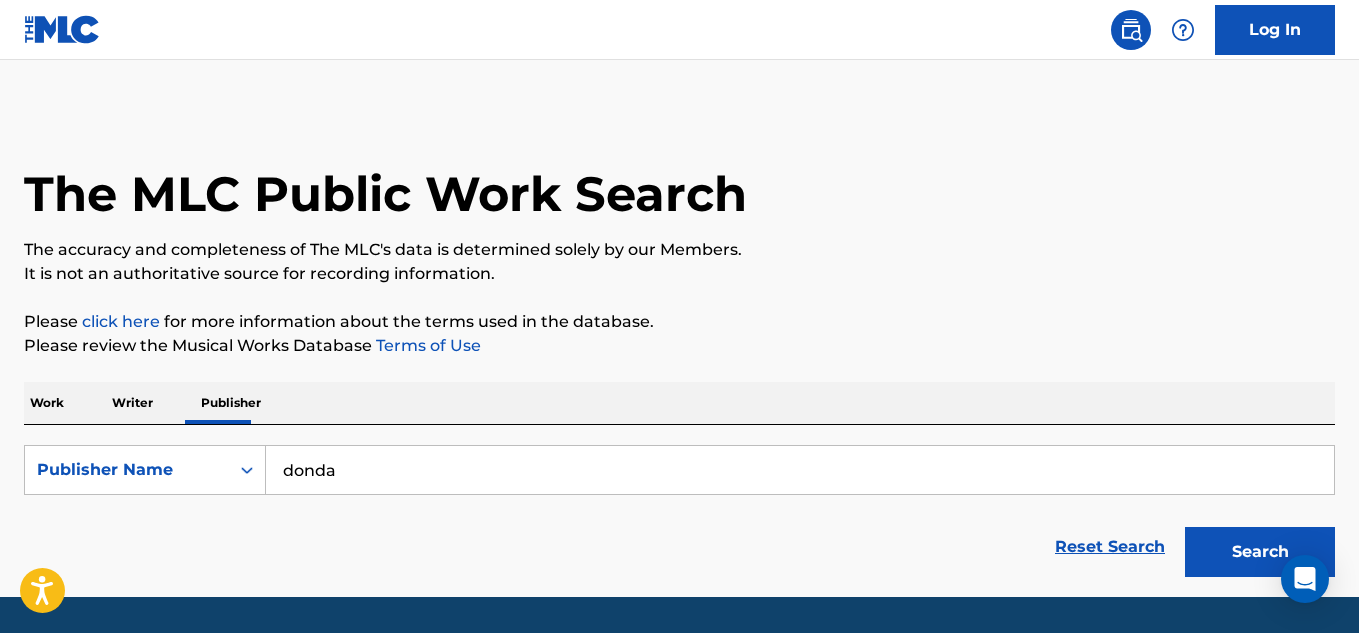 type on "donda" 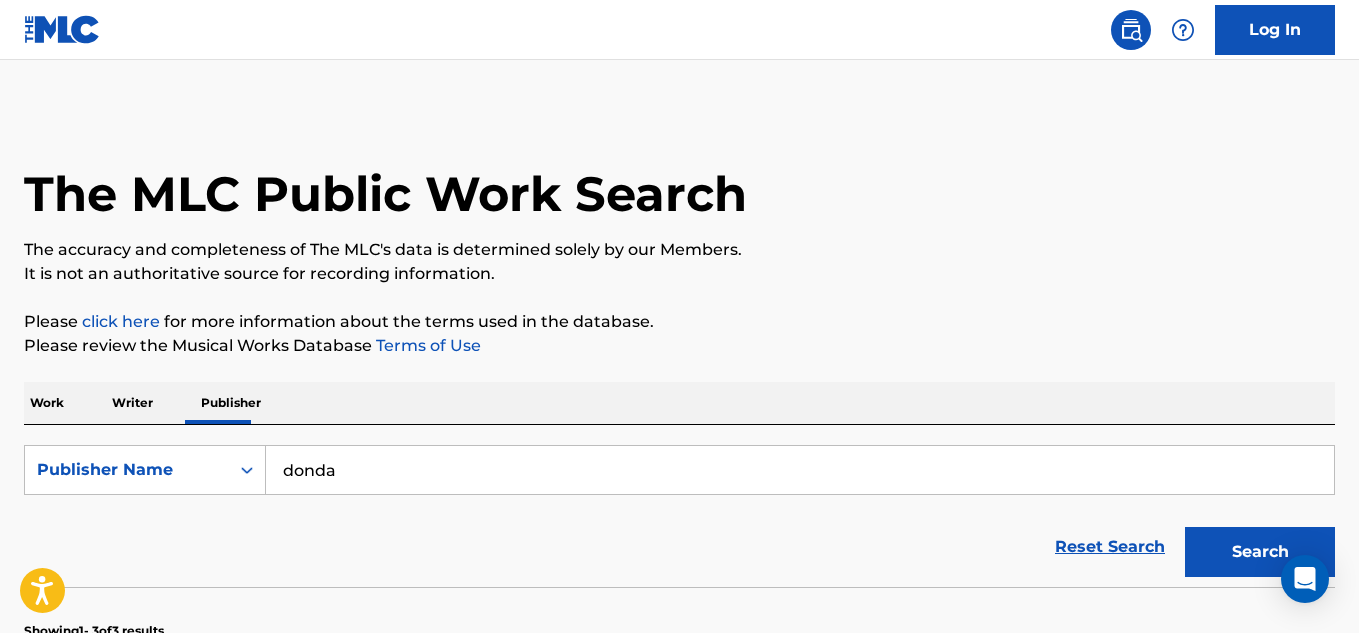 click on "Reset Search Search" at bounding box center (679, 547) 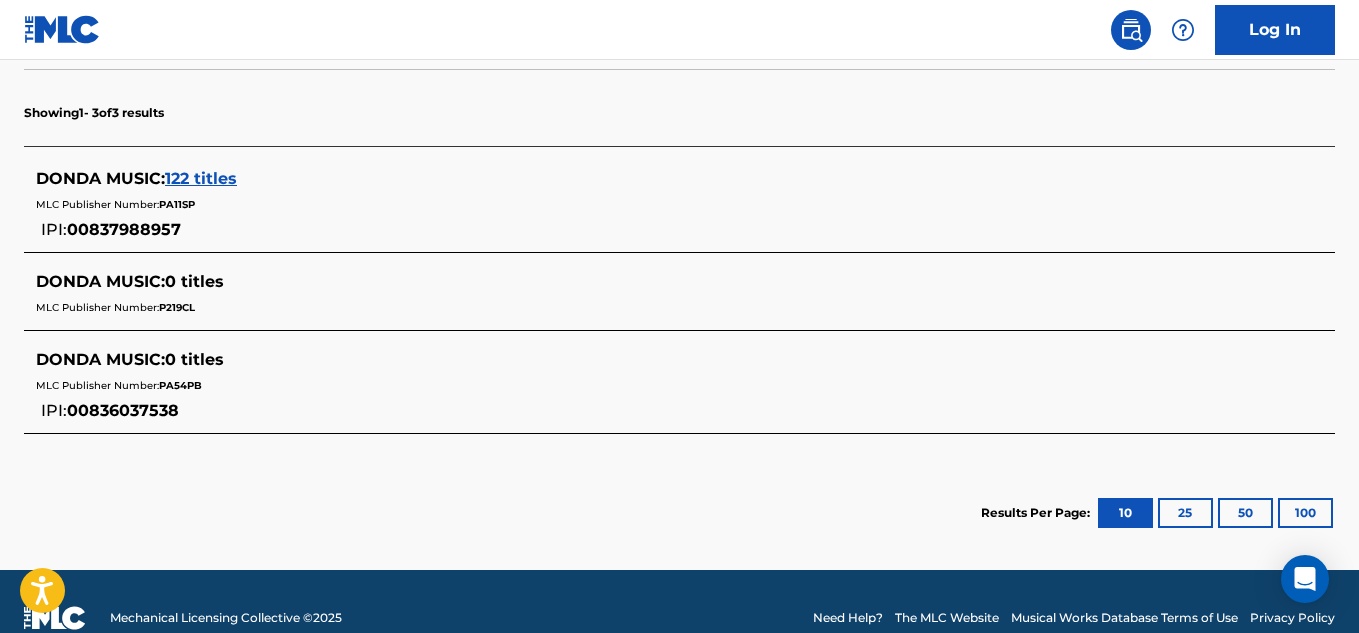 scroll, scrollTop: 551, scrollLeft: 0, axis: vertical 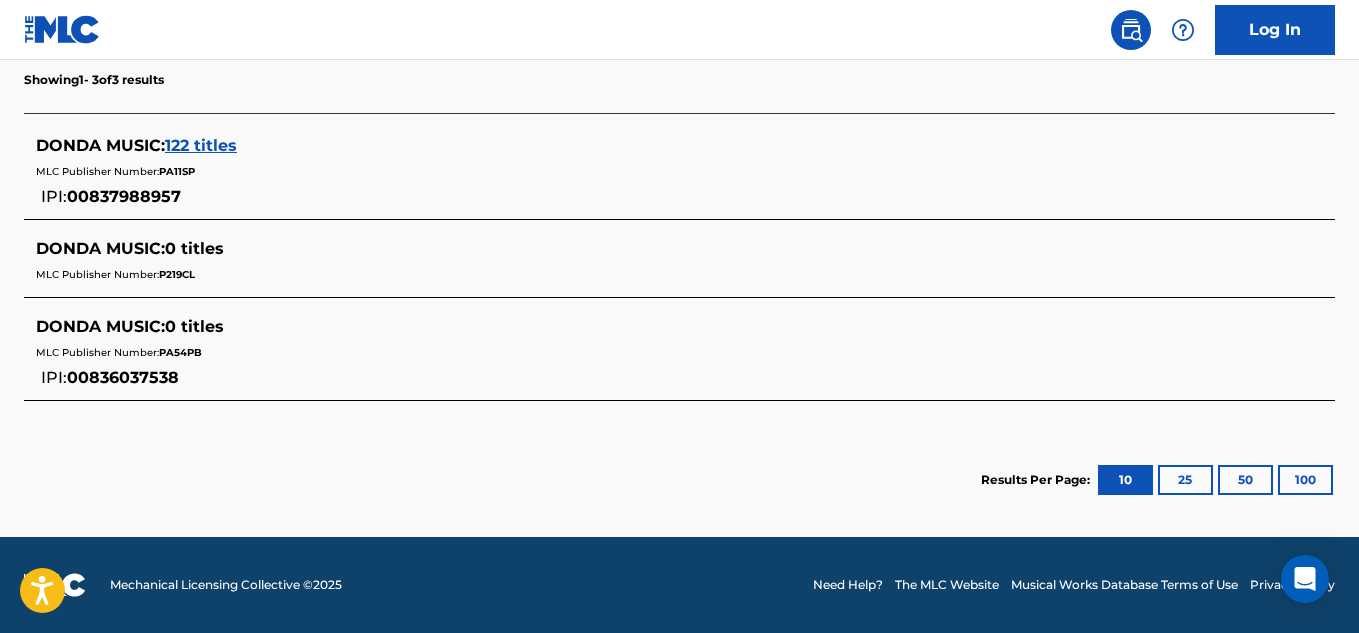 click on "122 titles" at bounding box center [201, 145] 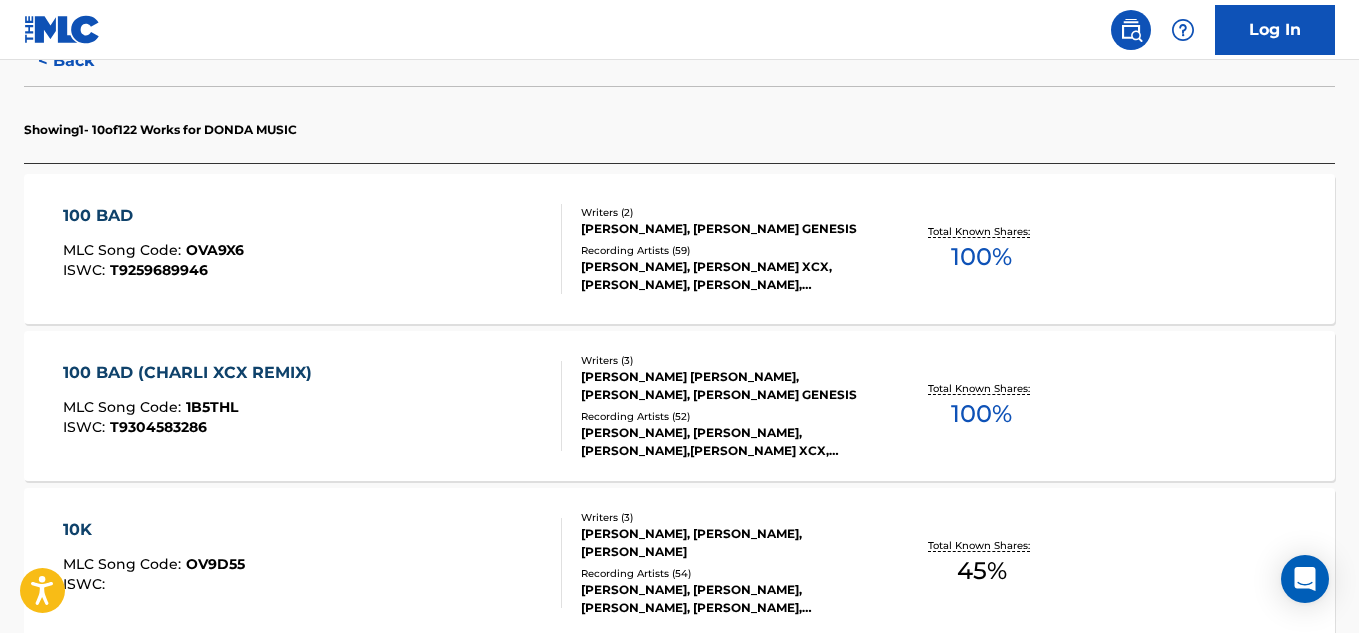 click on "10K MLC Song Code : OV9D55 ISWC : Writers ( 3 ) ANT BEALE, DEANDRE CORTEZ WAY, ERNEST BROWN Recording Artists ( 54 ) CHARLIE HEAT, ANT BEALE, CHARLIE HEAT, ANT BEALE, CHARLIE HEAT, ANT BEALE, CHARLIE HEAT, ANT BEALE, CHARLIE HEAT, ANT BEALE Total Known Shares: 45 %" at bounding box center [679, 563] 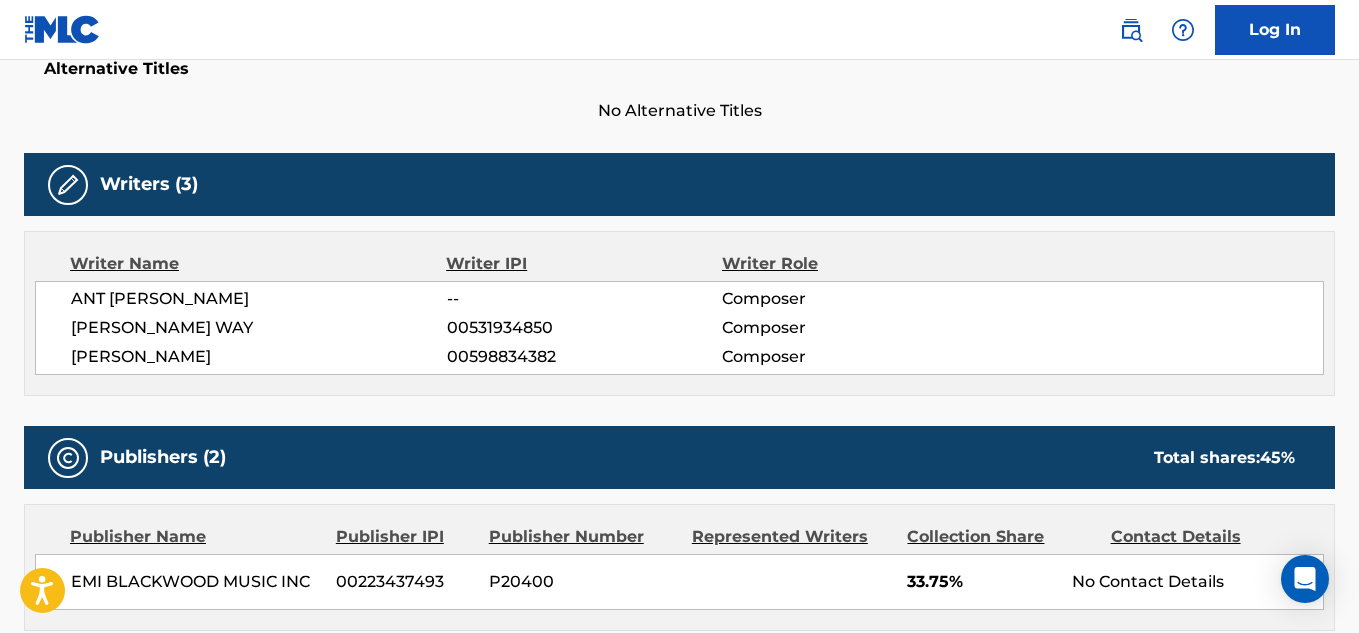 scroll, scrollTop: 0, scrollLeft: 0, axis: both 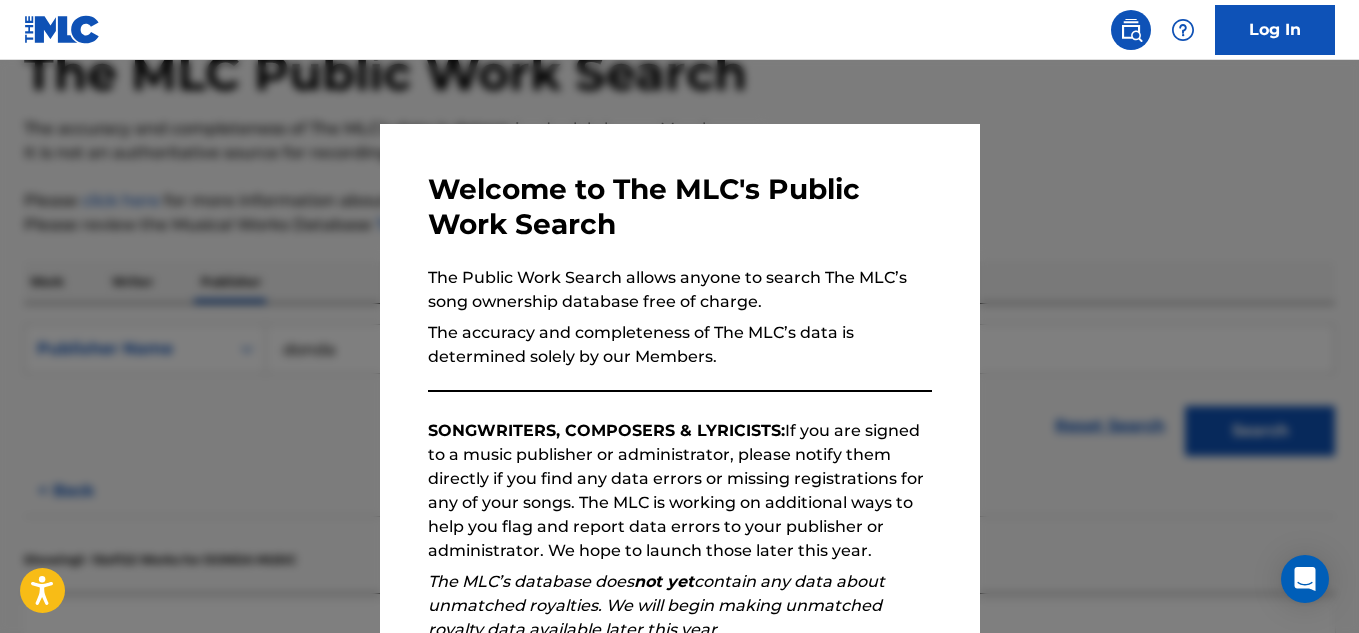 click at bounding box center [679, 376] 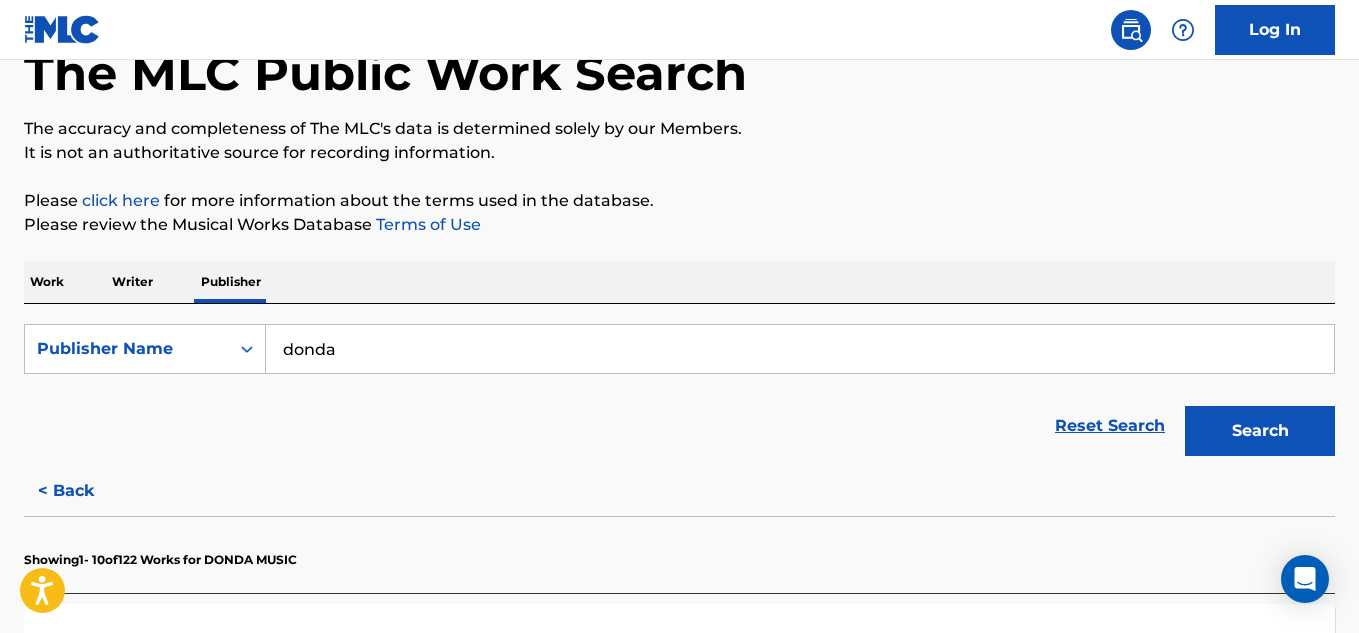 click on "Reset Search Search" at bounding box center (679, 426) 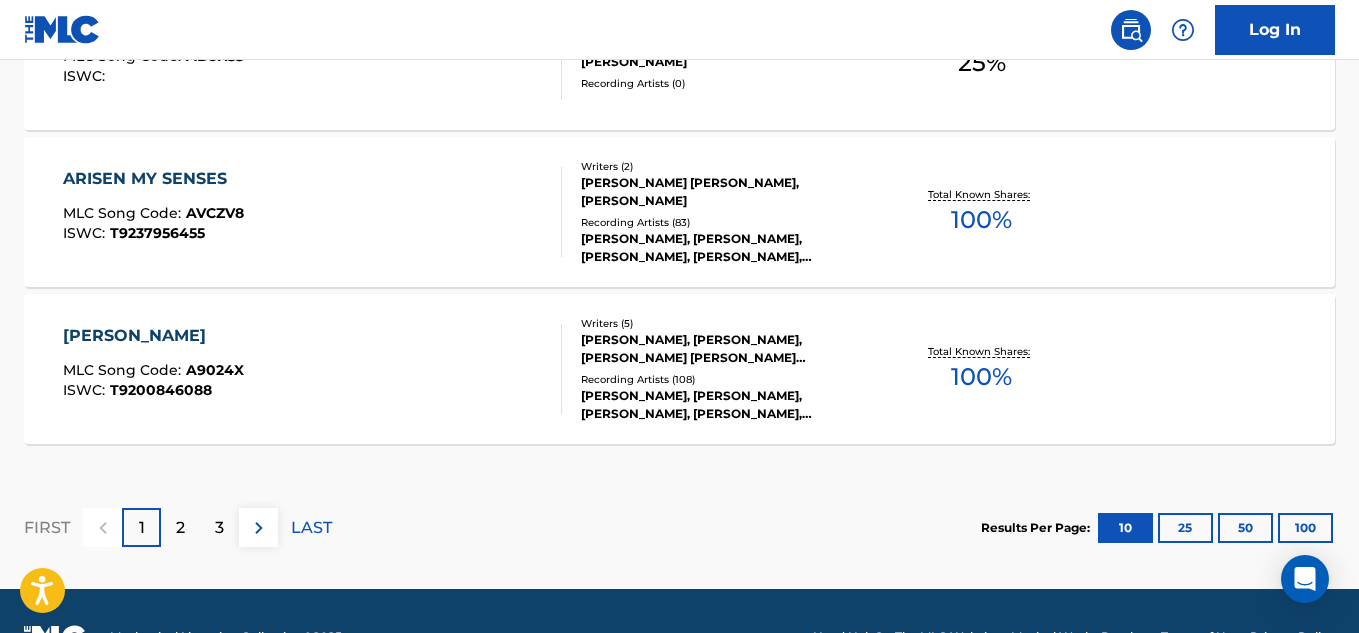 scroll, scrollTop: 1896, scrollLeft: 0, axis: vertical 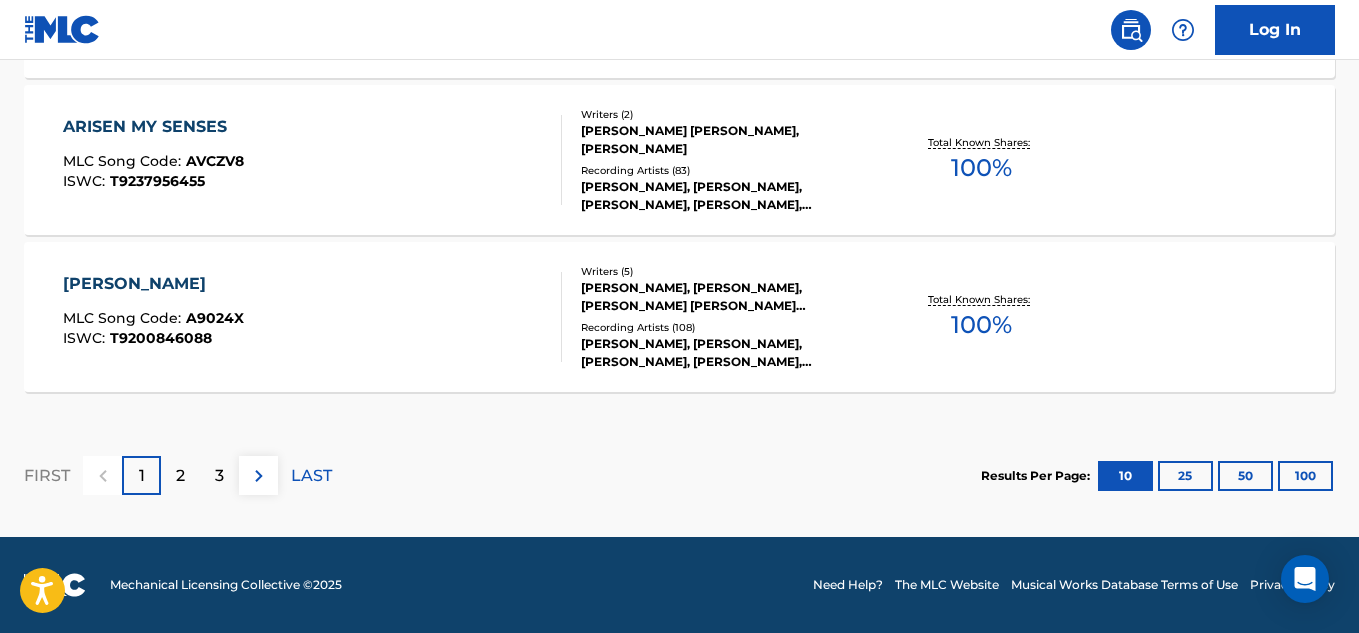 click on "100" at bounding box center (1305, 476) 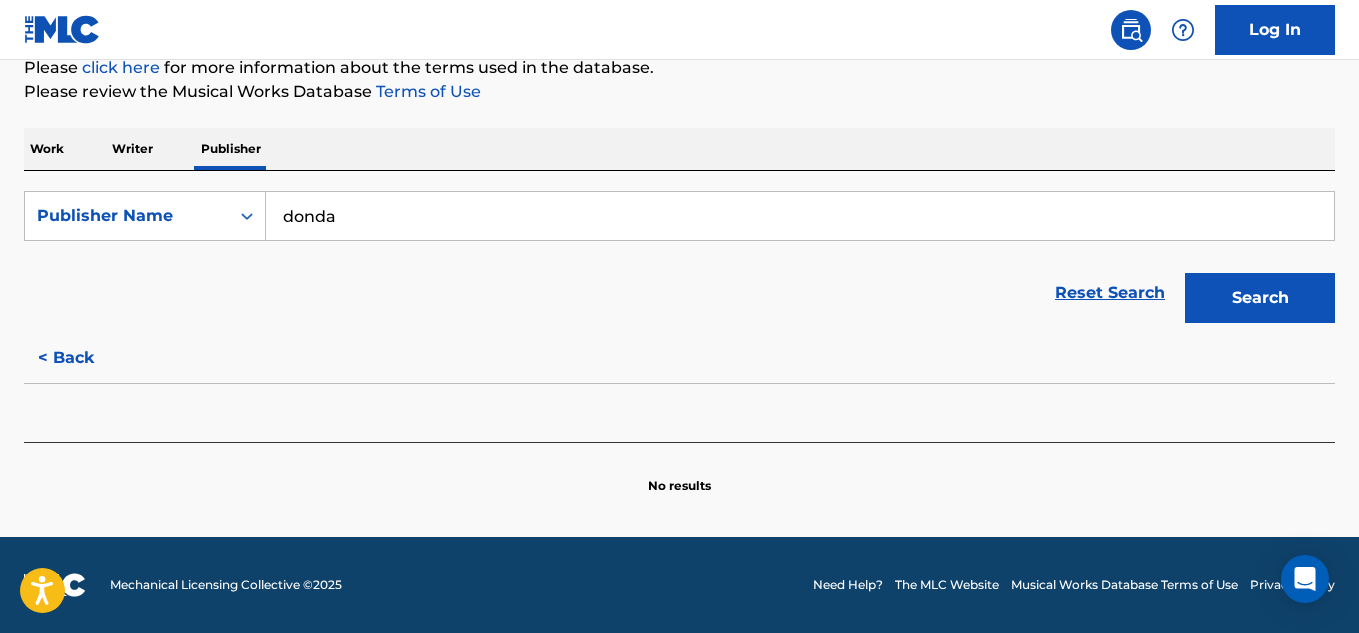 click on "Reset Search Search" at bounding box center (679, 293) 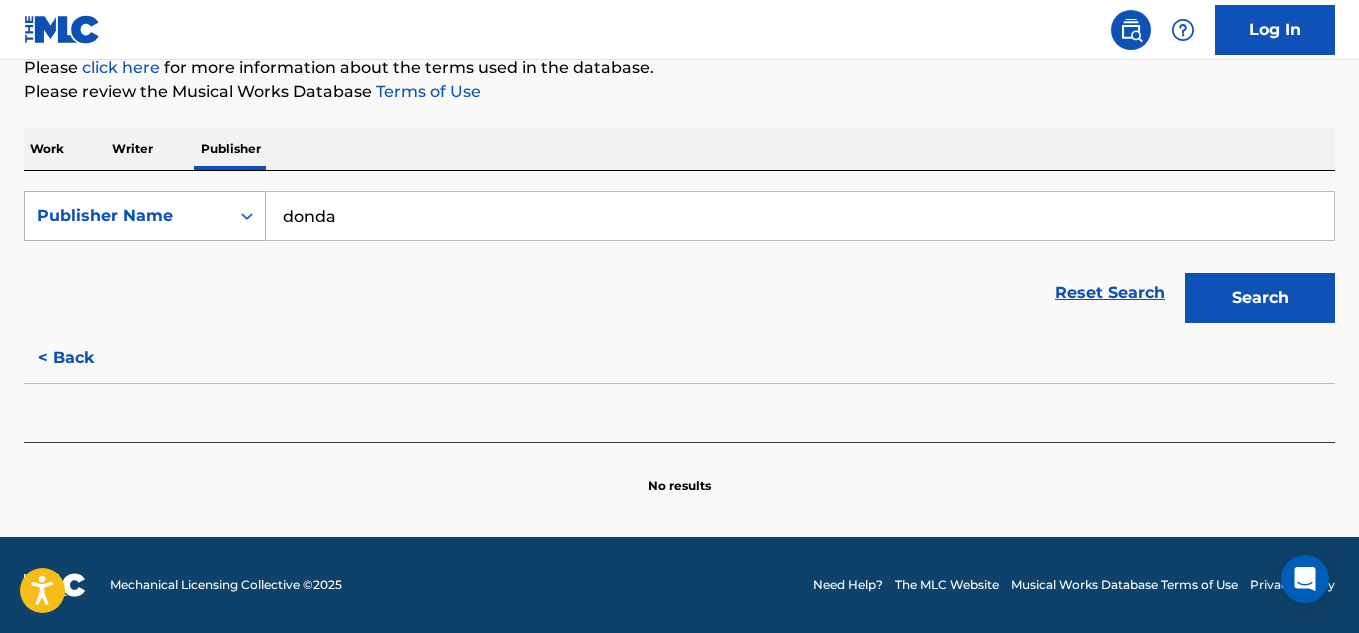 click 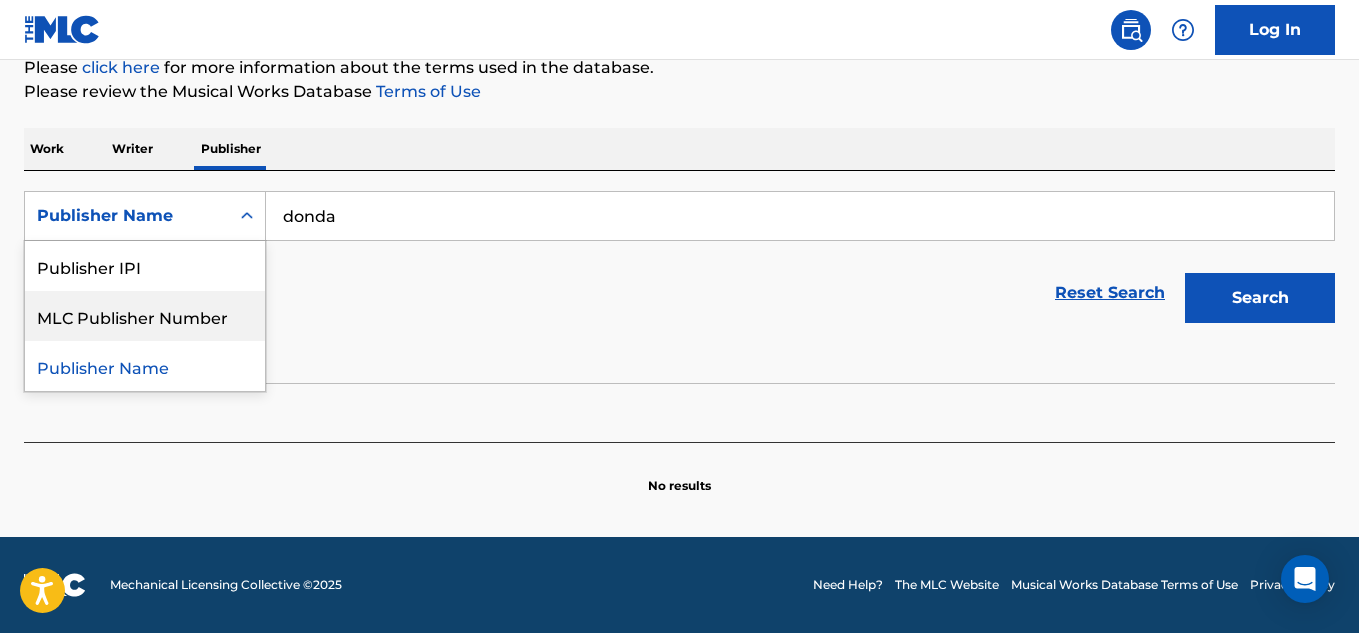 click on "Reset Search Search" at bounding box center [679, 293] 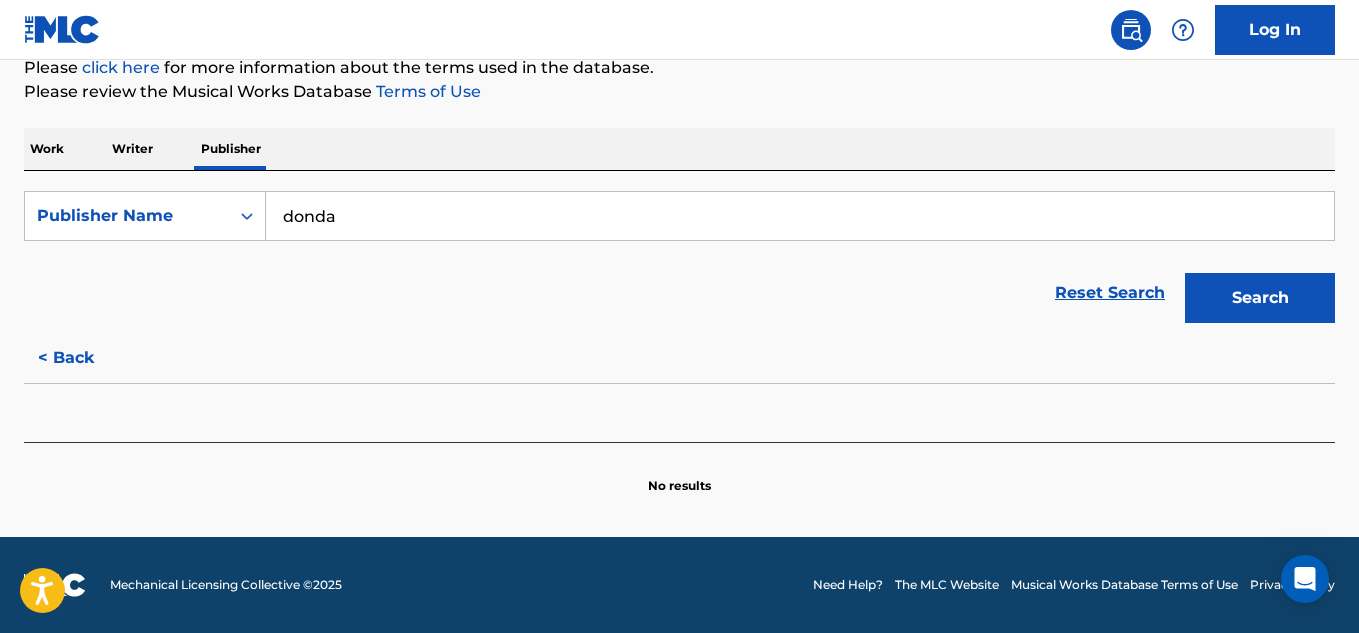 click on "Search" at bounding box center (1260, 298) 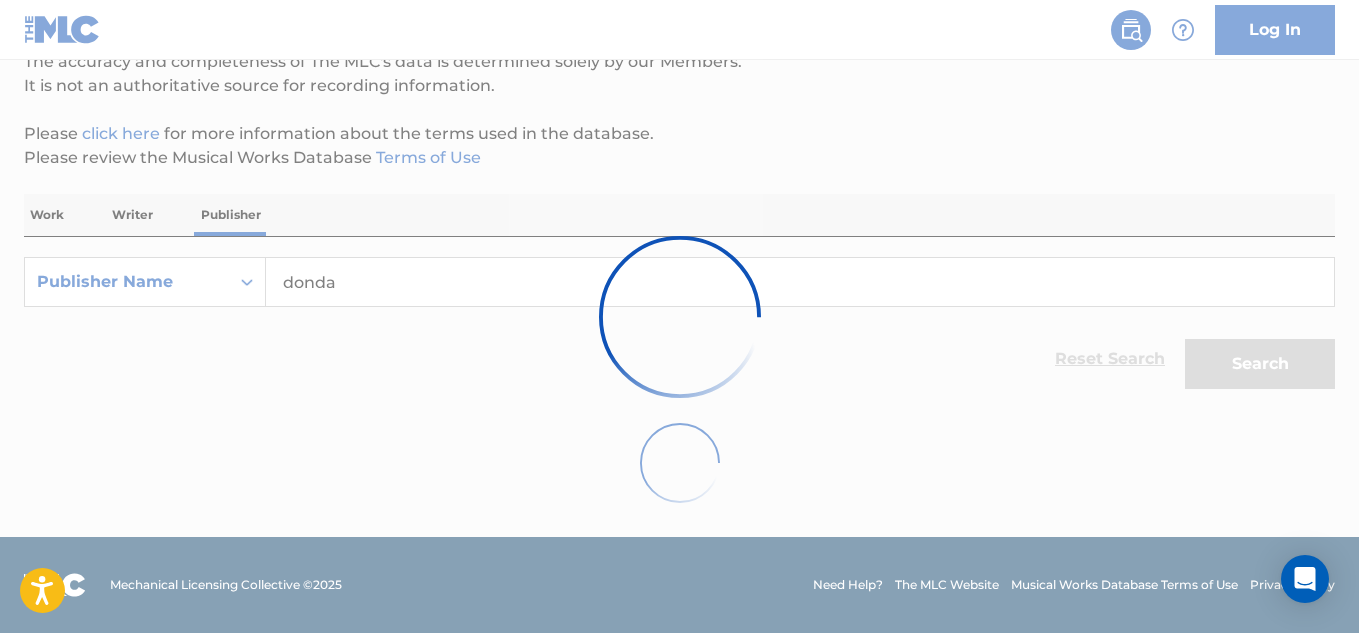 scroll, scrollTop: 188, scrollLeft: 0, axis: vertical 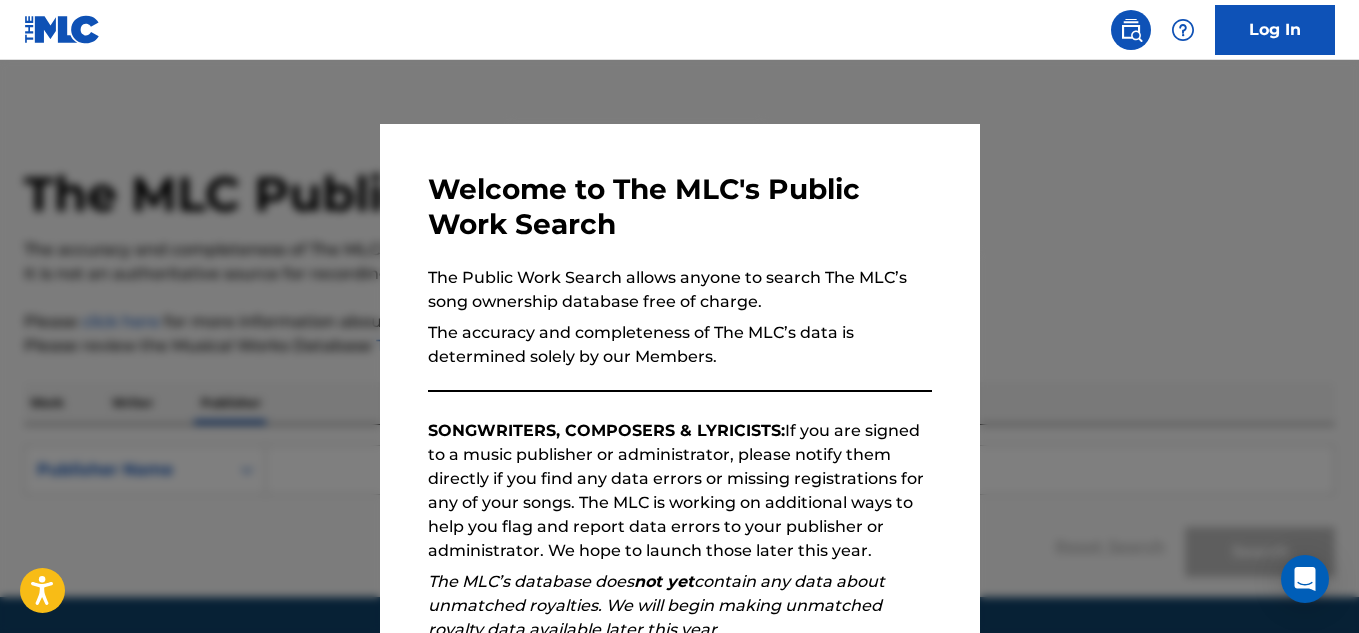 click at bounding box center (679, 376) 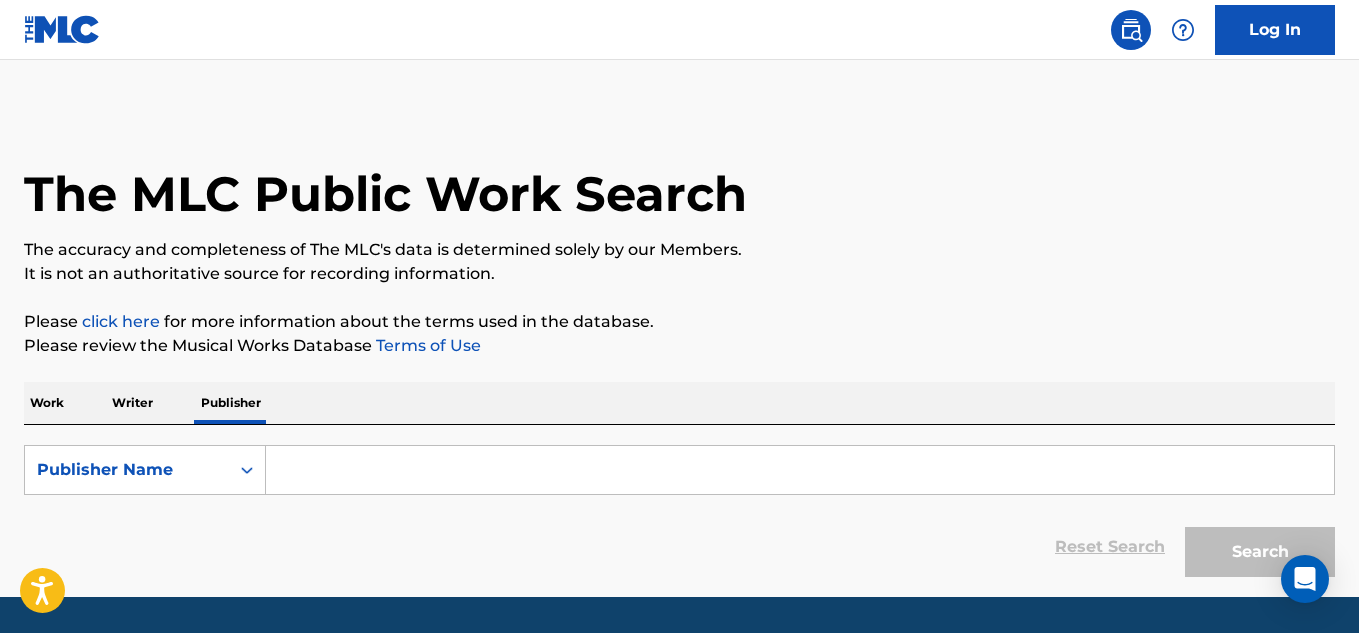 click at bounding box center [800, 470] 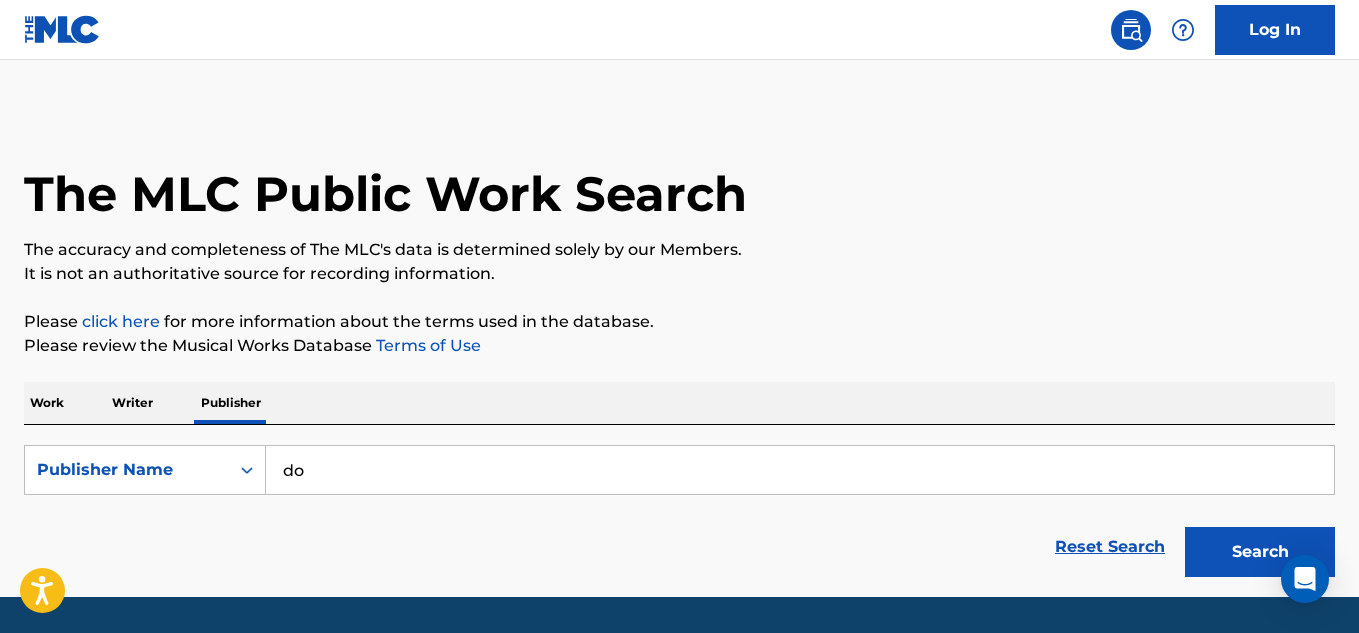 type on "donda" 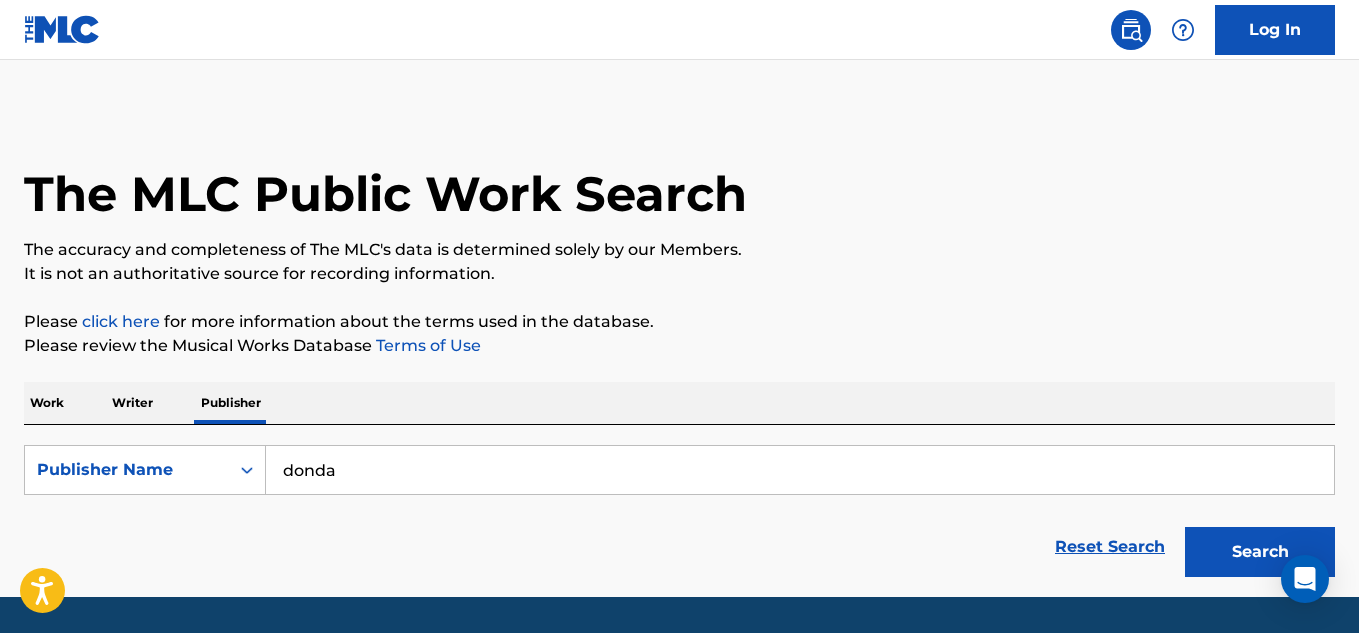 click on "Search" at bounding box center [1260, 552] 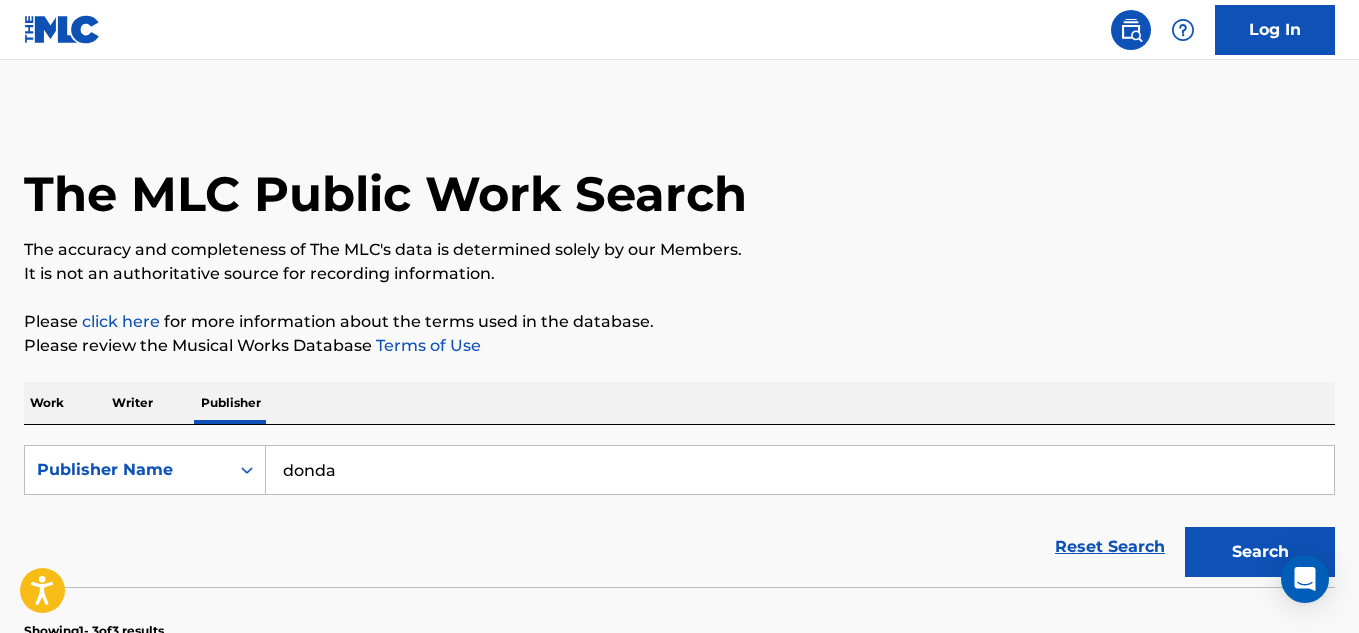 click on "Work Writer Publisher" at bounding box center [679, 403] 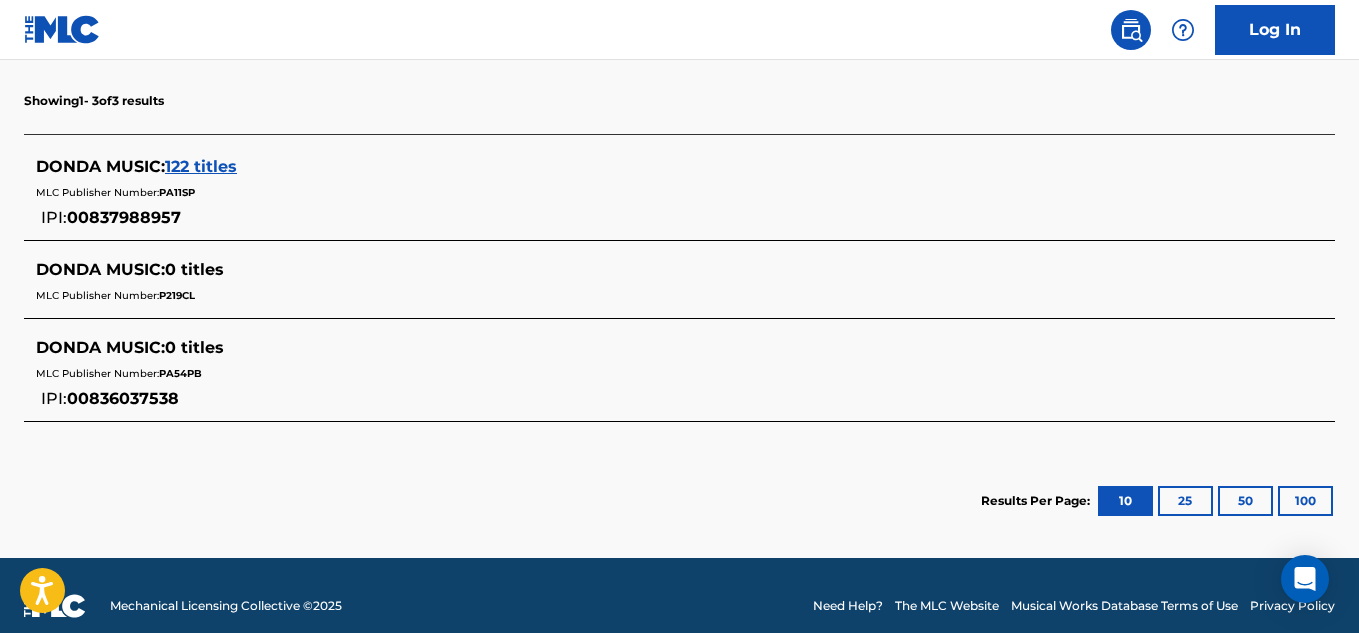 scroll, scrollTop: 551, scrollLeft: 0, axis: vertical 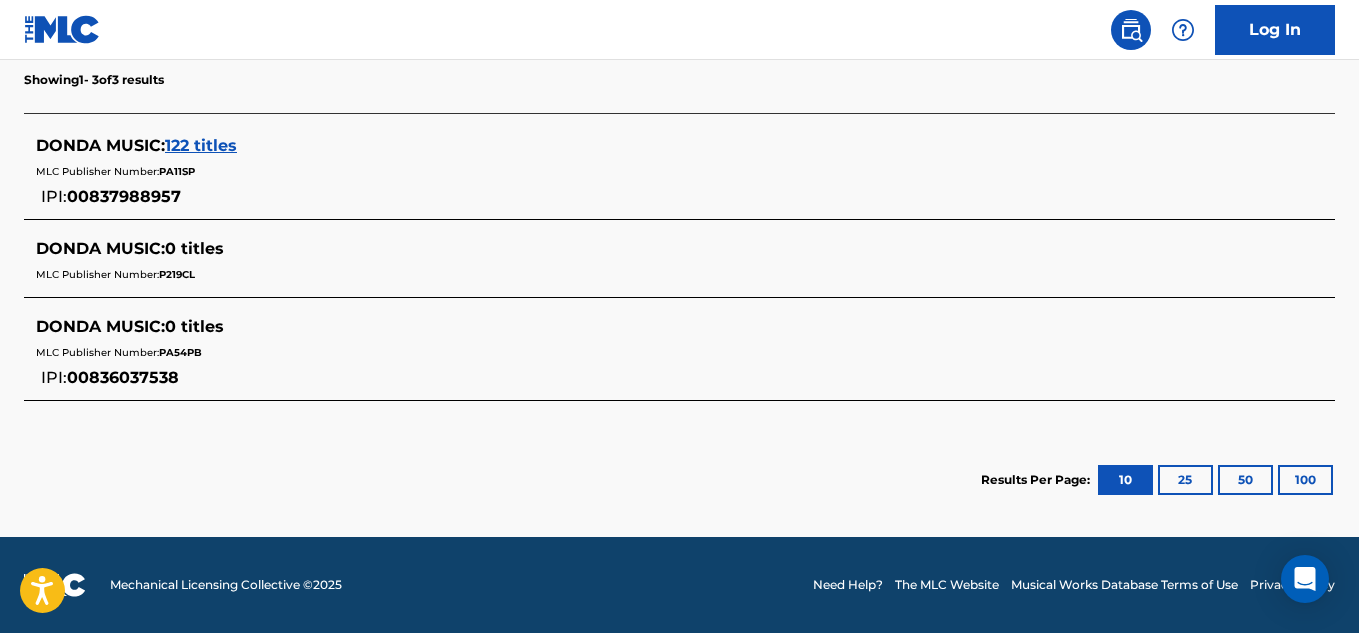 click on "100" at bounding box center (1305, 480) 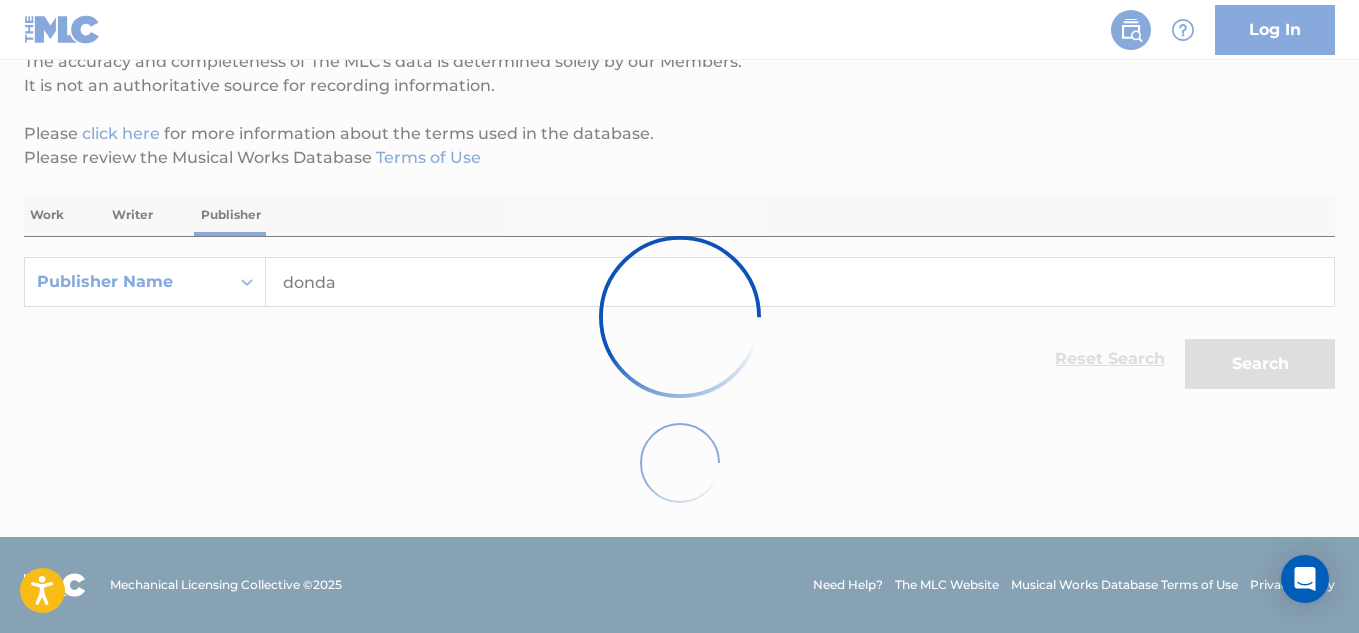 scroll, scrollTop: 551, scrollLeft: 0, axis: vertical 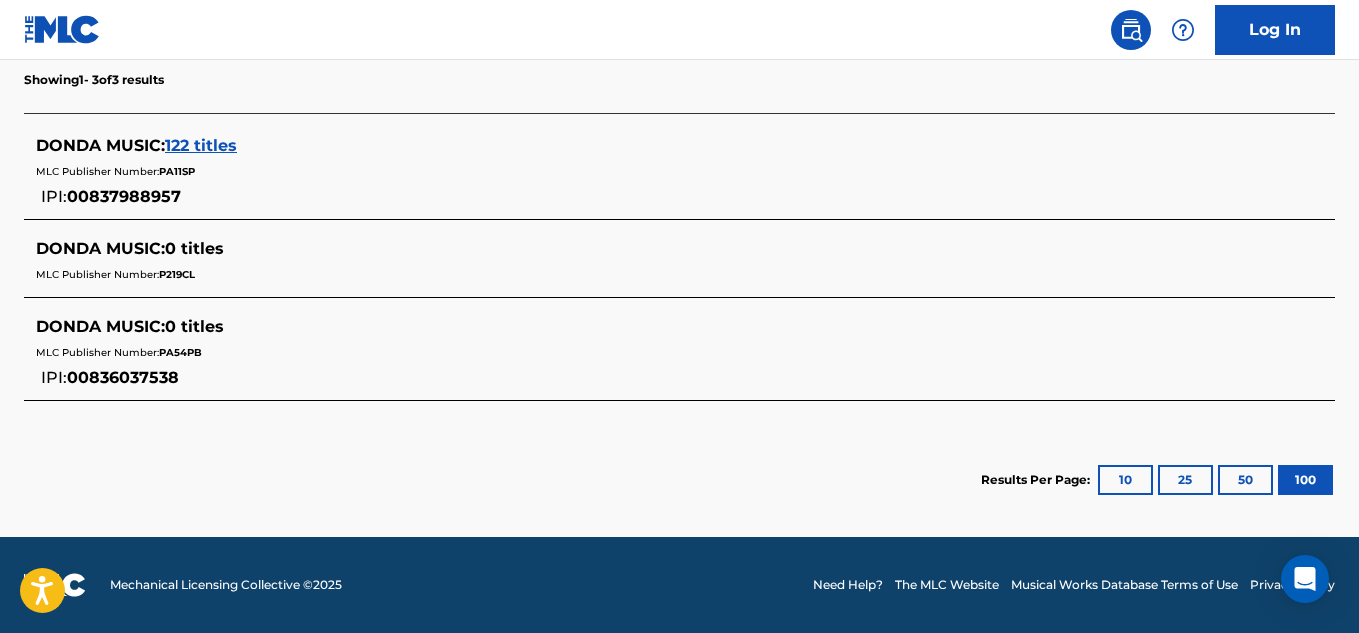 click on "122 titles" at bounding box center (201, 145) 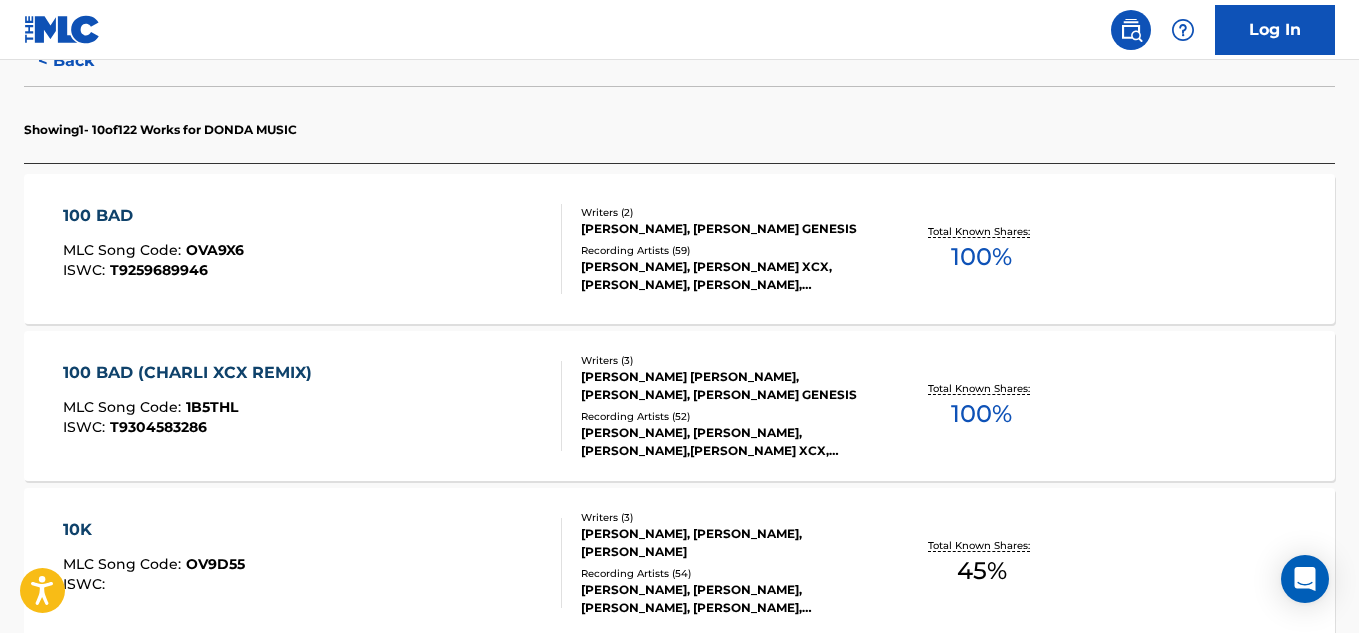 click on "Showing  1  -   10  of  122   Works for DONDA MUSIC" at bounding box center [679, 124] 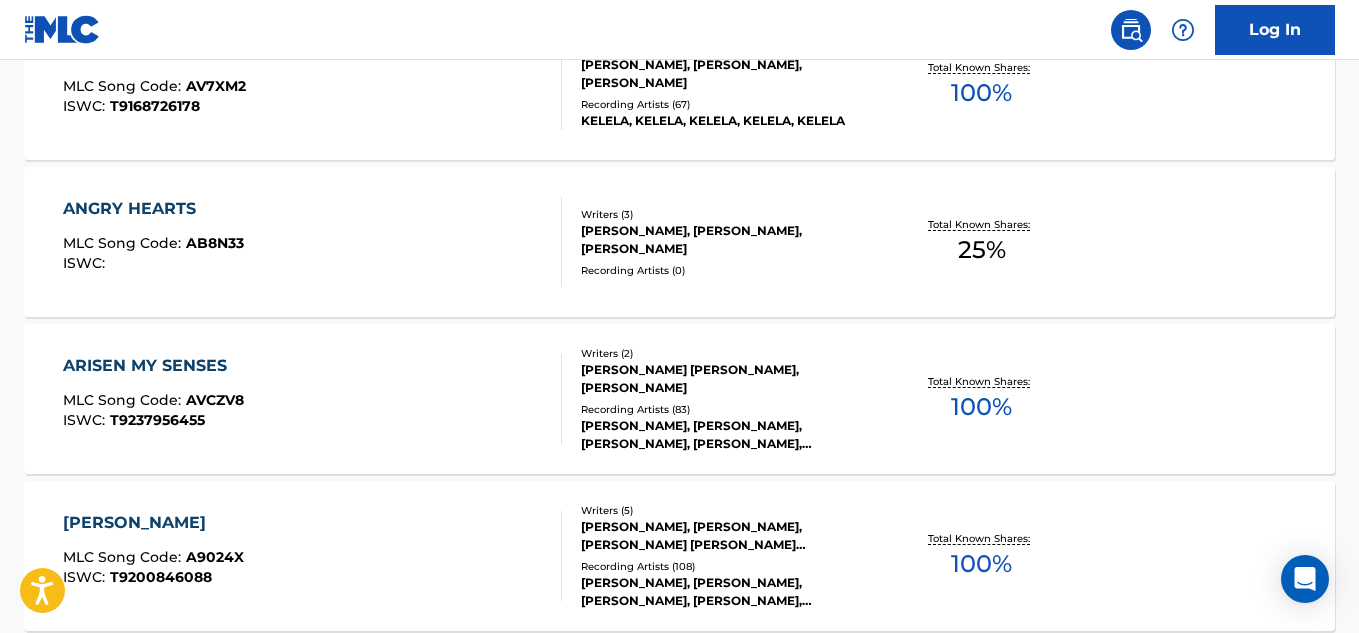 scroll, scrollTop: 1896, scrollLeft: 0, axis: vertical 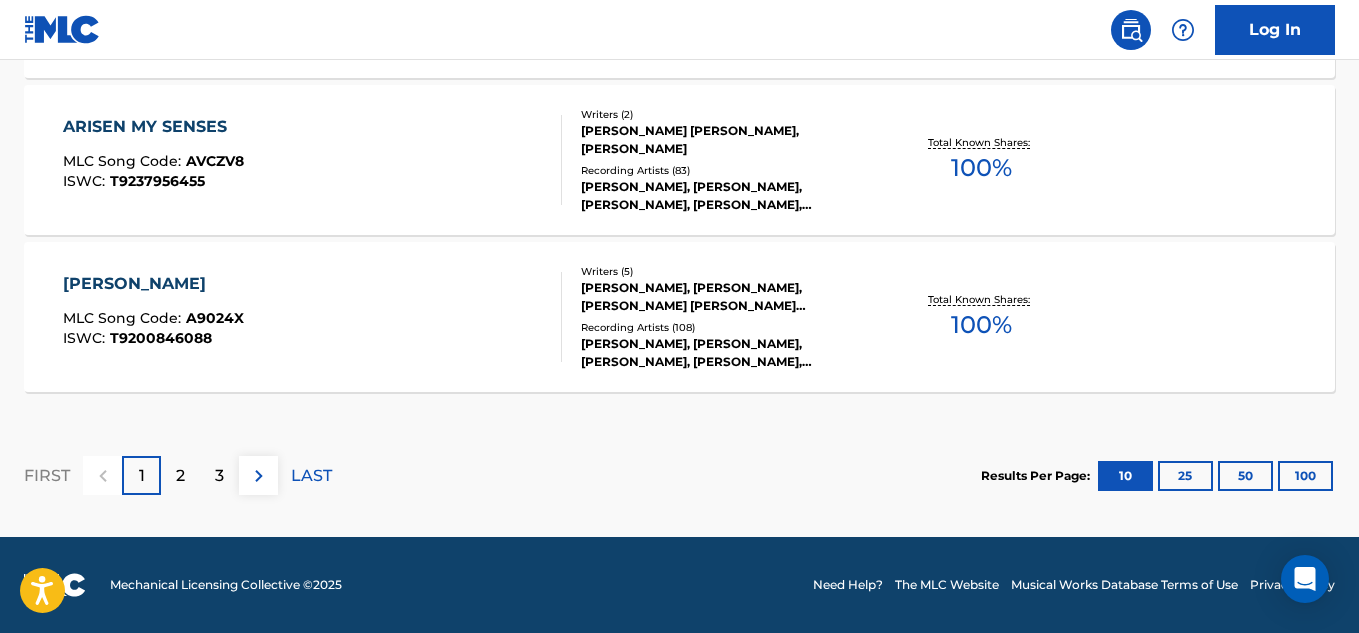 click on "100" at bounding box center (1305, 476) 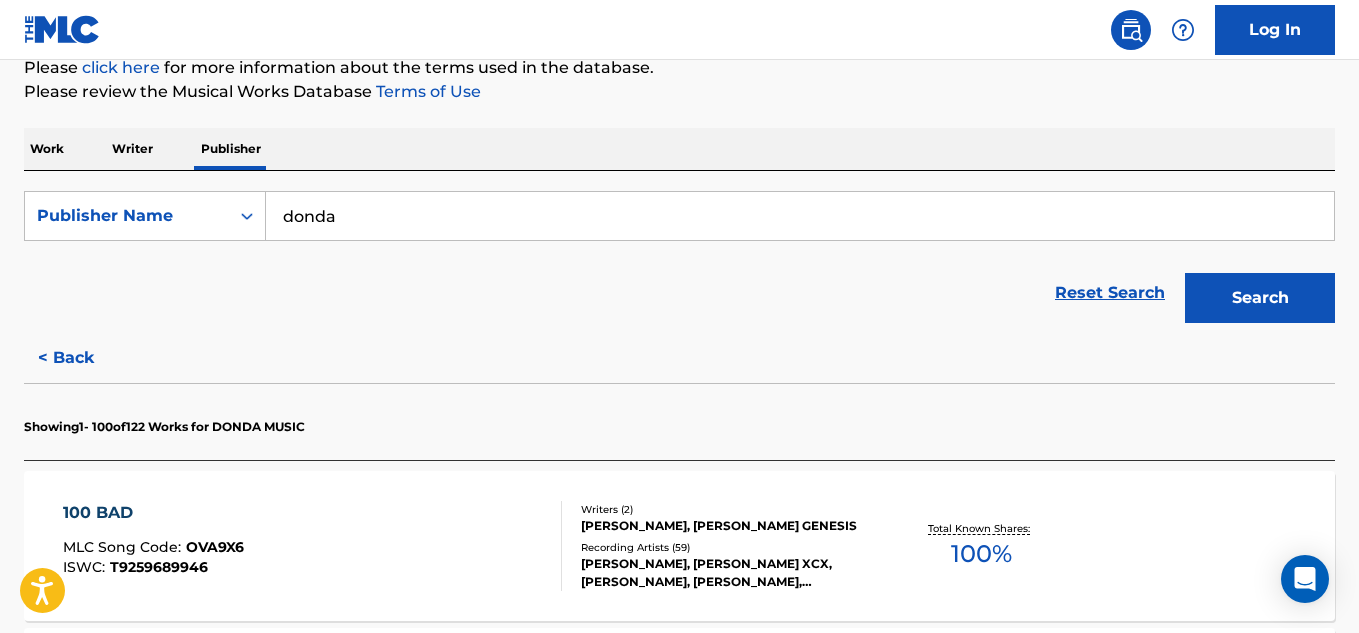 scroll, scrollTop: 1896, scrollLeft: 0, axis: vertical 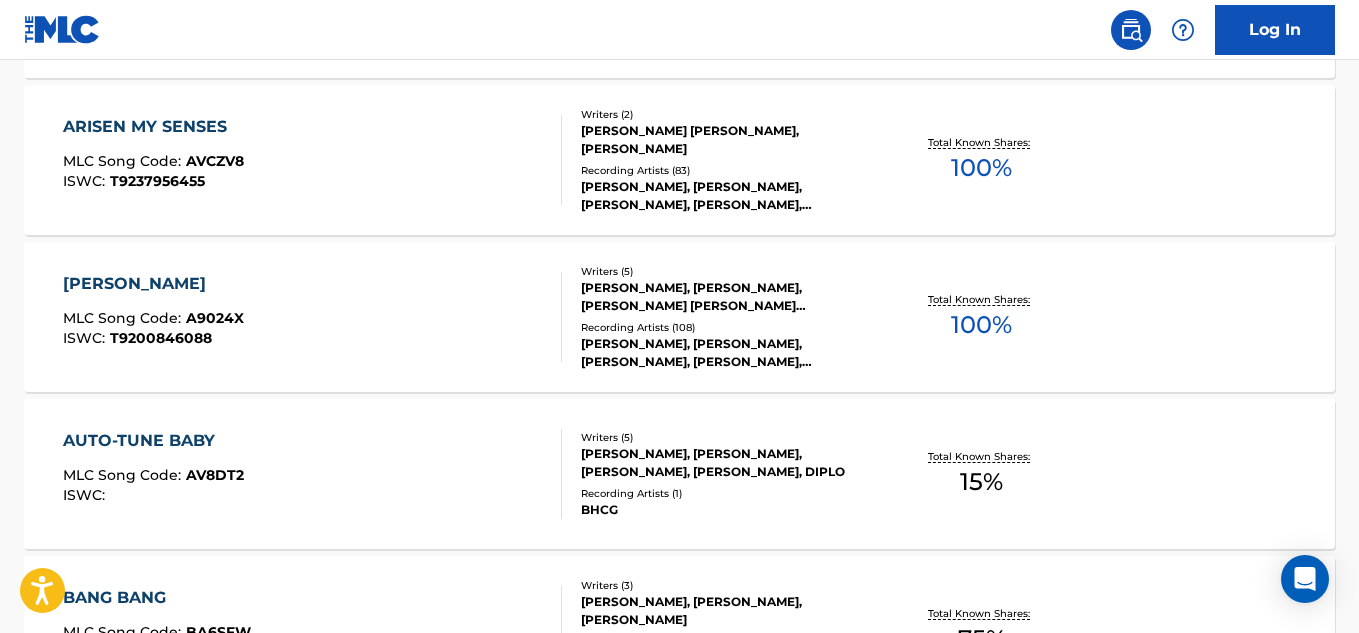 click on "AUTO-TUNE BABY MLC Song Code : AV8DT2 ISWC : Writers ( 5 ) ERNEST BROWN, MIKE DEAN, MADONNA L CICCONE, KANYE OMARI WEST, DIPLO Recording Artists ( 1 ) BHCG Total Known Shares: 15 %" at bounding box center [679, 474] 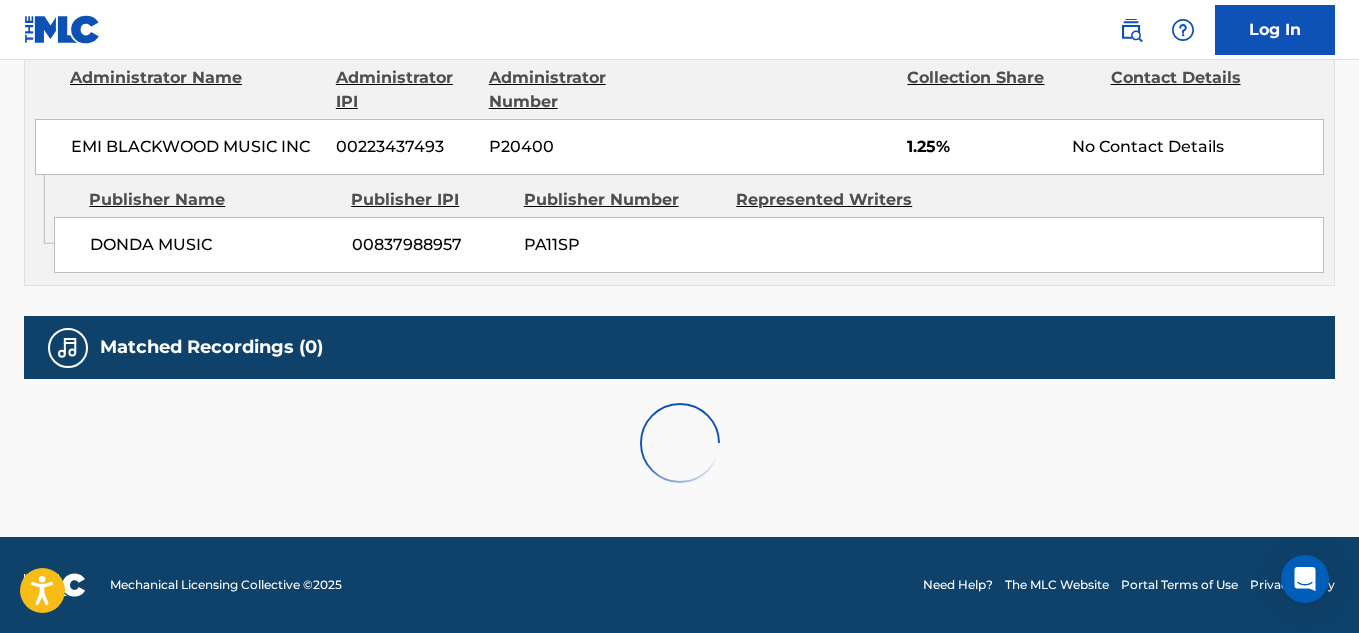 scroll, scrollTop: 0, scrollLeft: 0, axis: both 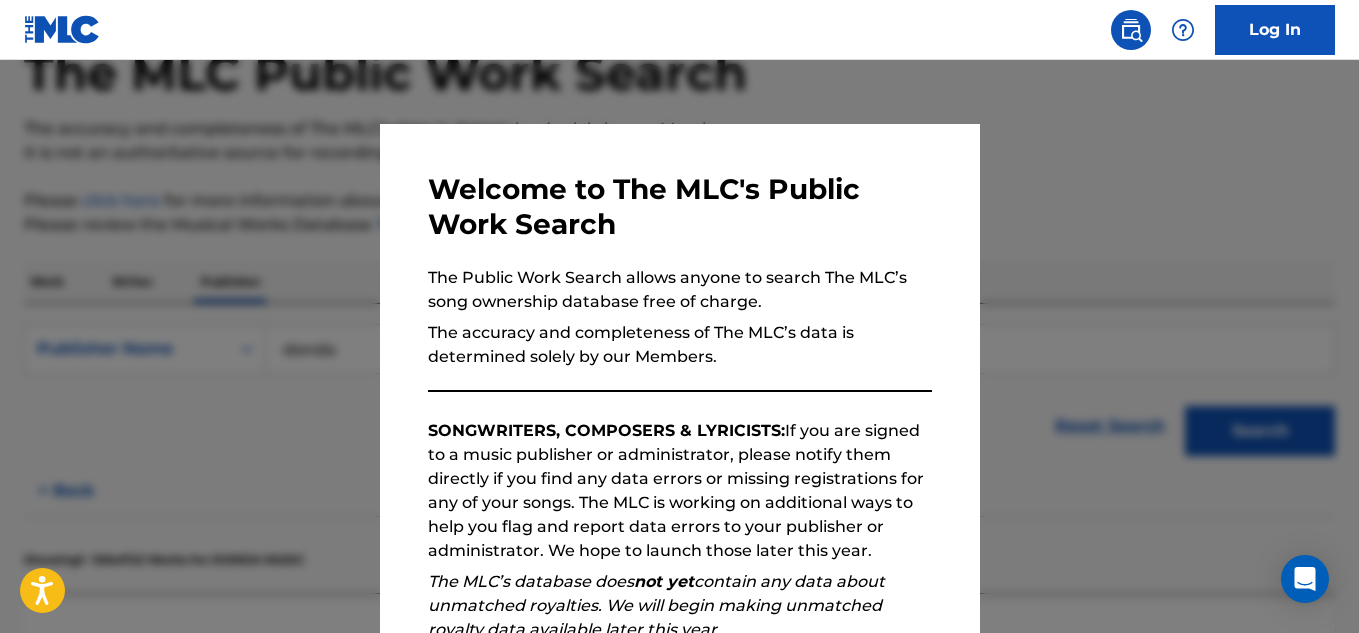 click at bounding box center [679, 376] 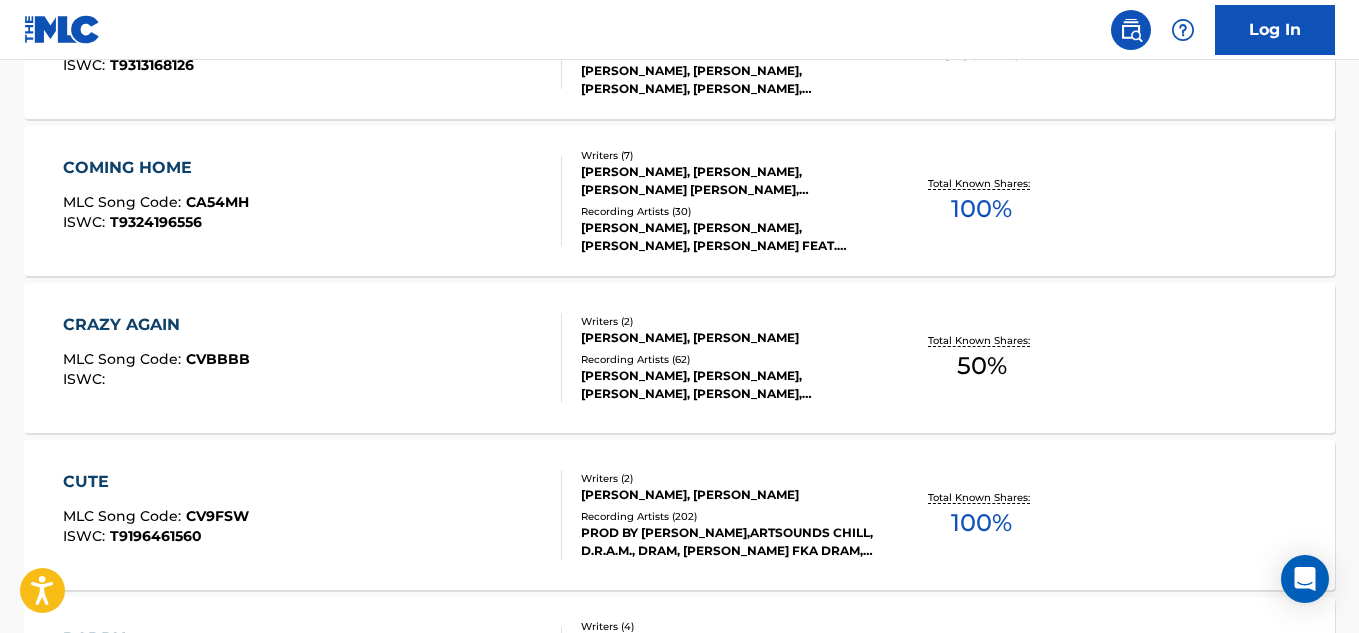 scroll, scrollTop: 3907, scrollLeft: 0, axis: vertical 